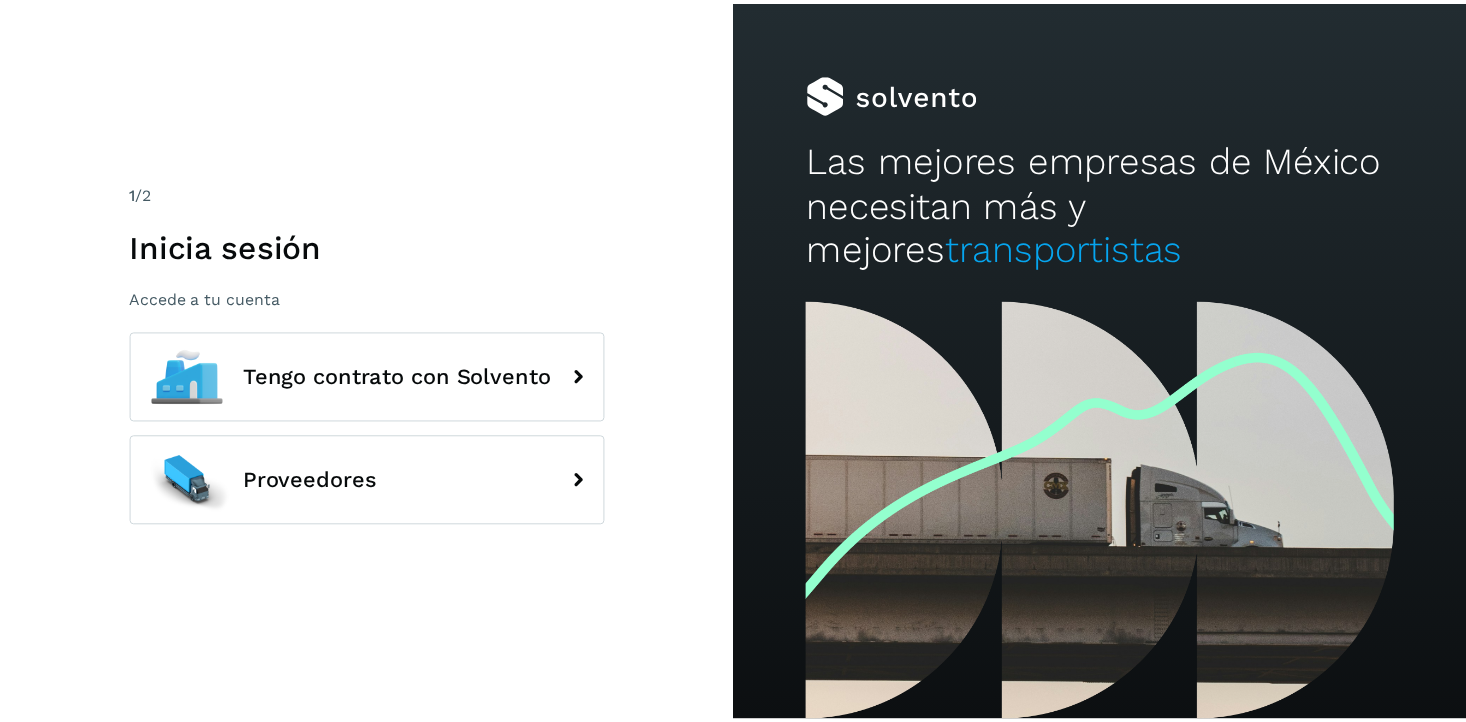 scroll, scrollTop: 0, scrollLeft: 0, axis: both 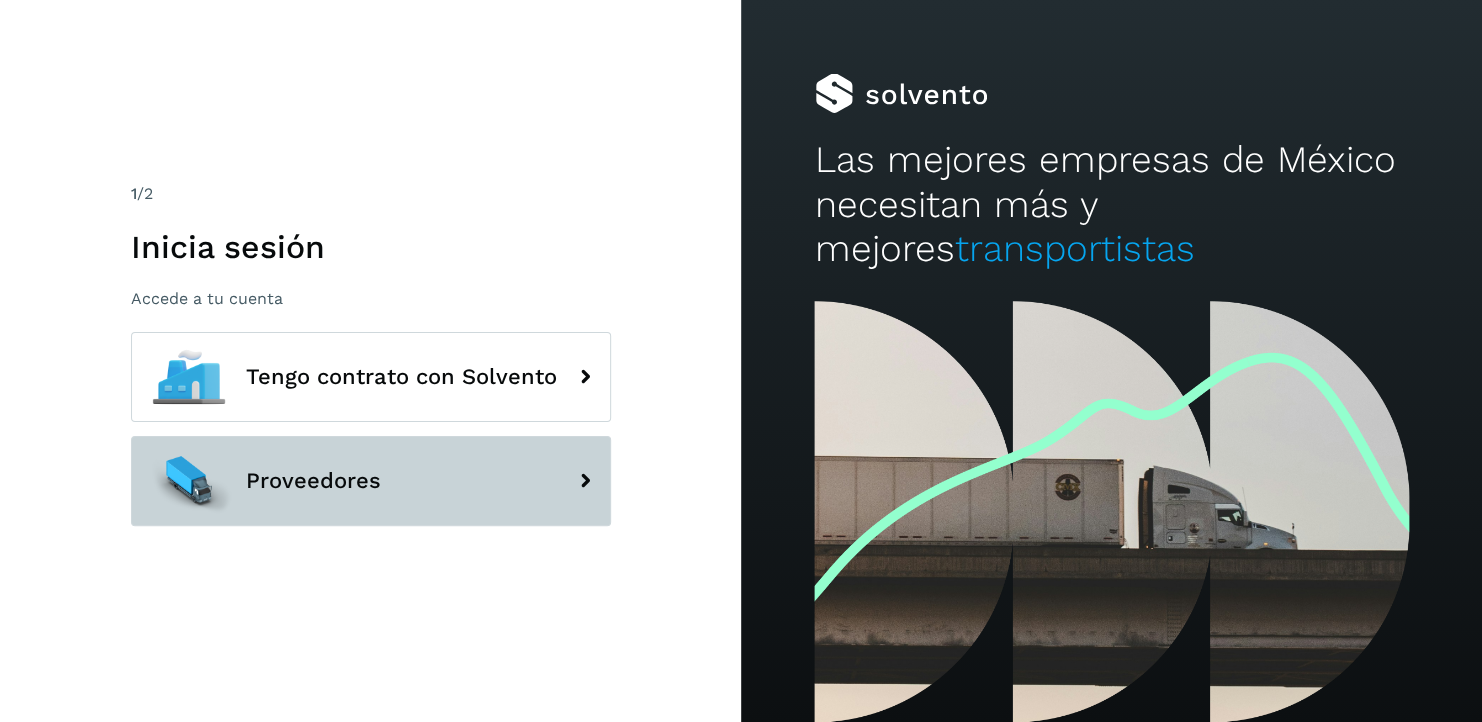 click on "Proveedores" at bounding box center [371, 481] 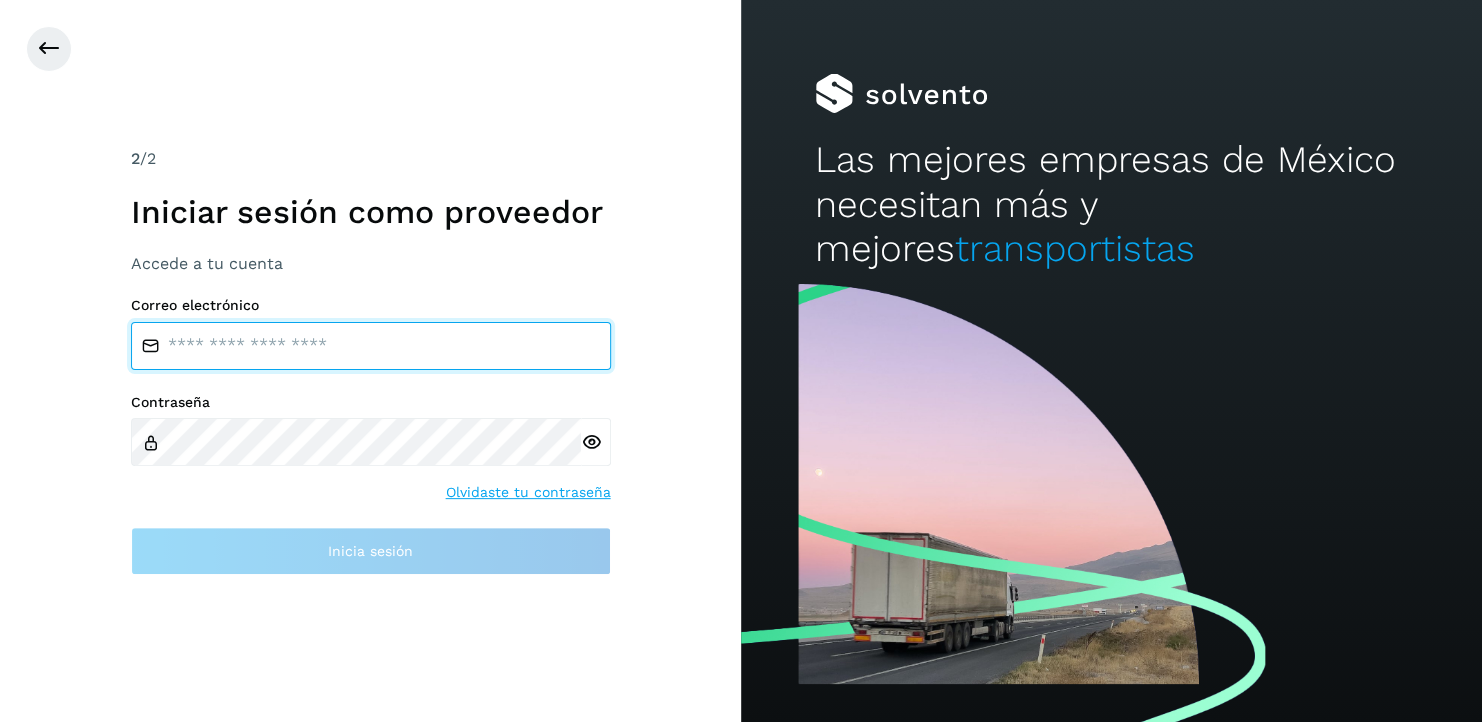 type on "**********" 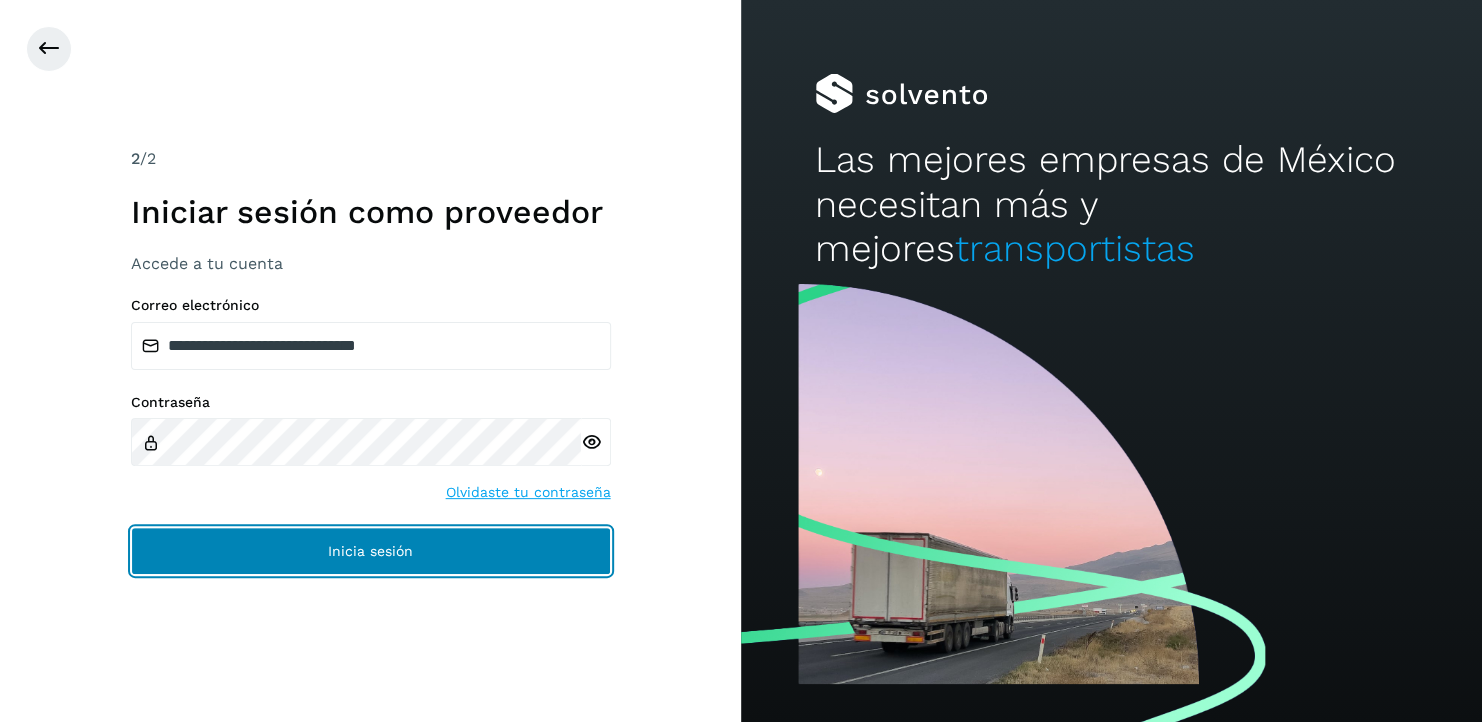 click on "Inicia sesión" at bounding box center (371, 551) 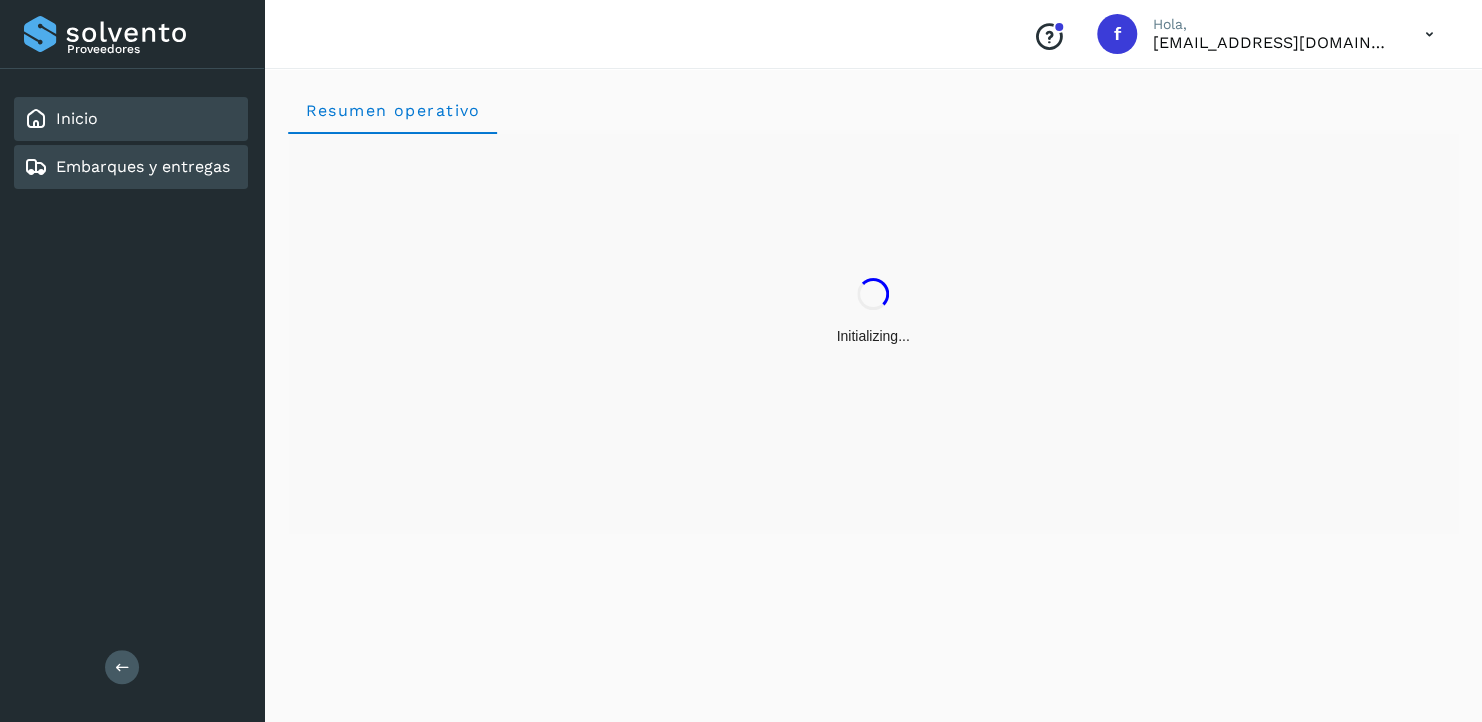 click on "Embarques y entregas" at bounding box center [143, 166] 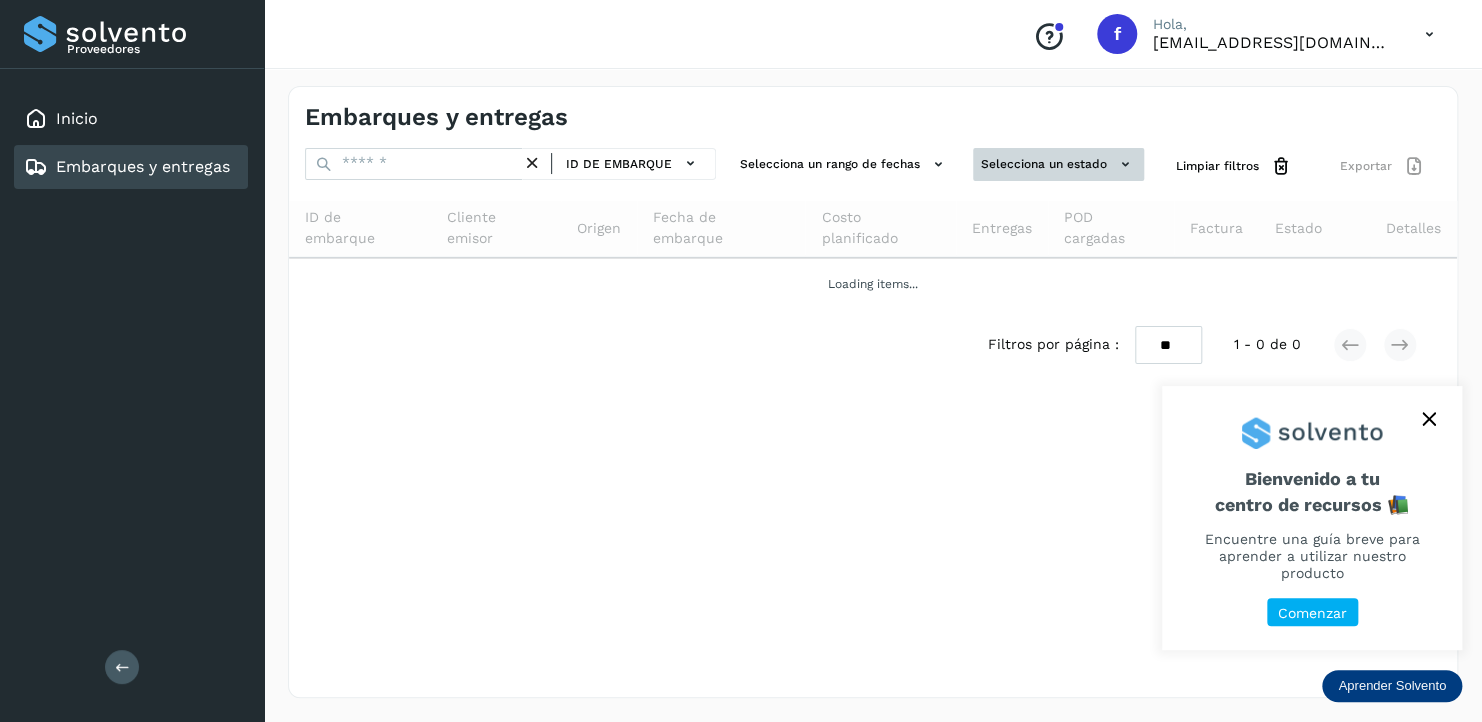 click on "Selecciona un estado" at bounding box center [1058, 164] 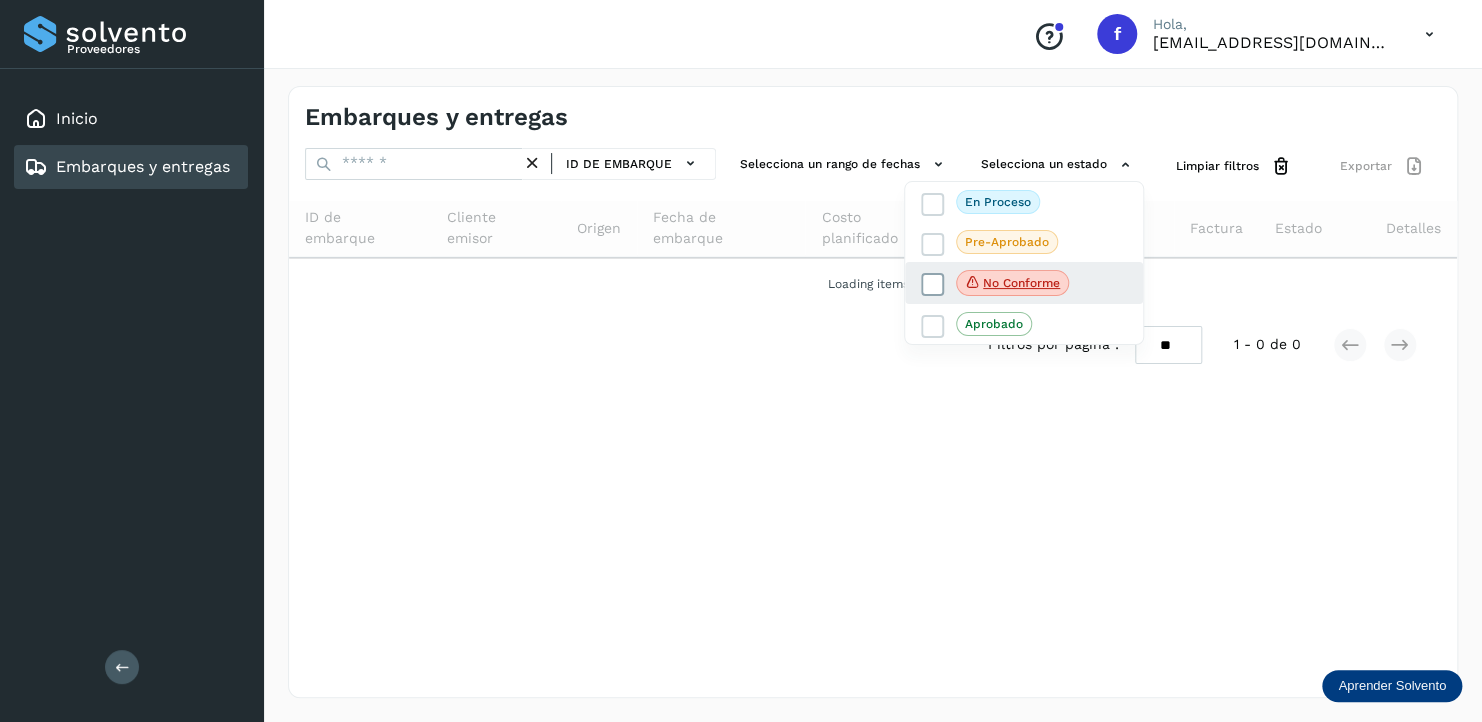click on "No conforme" 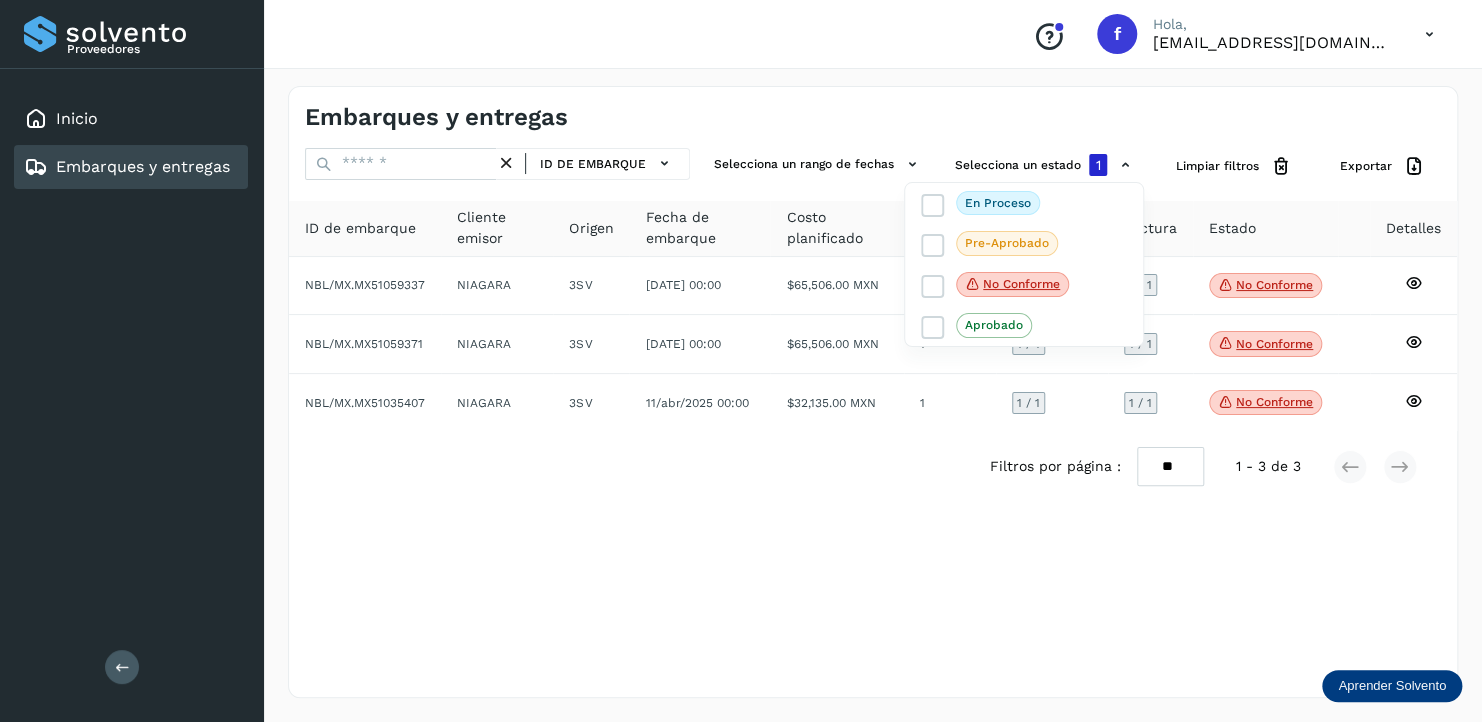 click at bounding box center [741, 361] 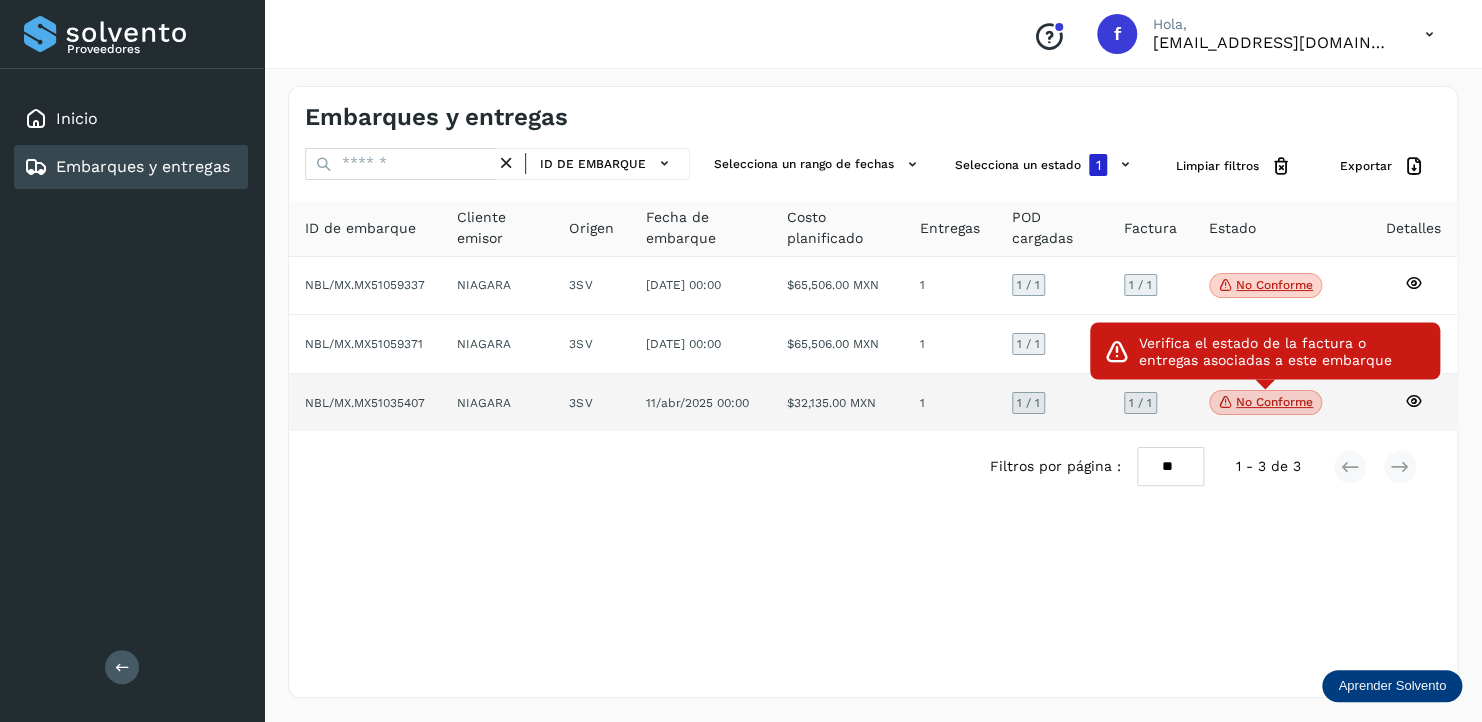 click on "No conforme" 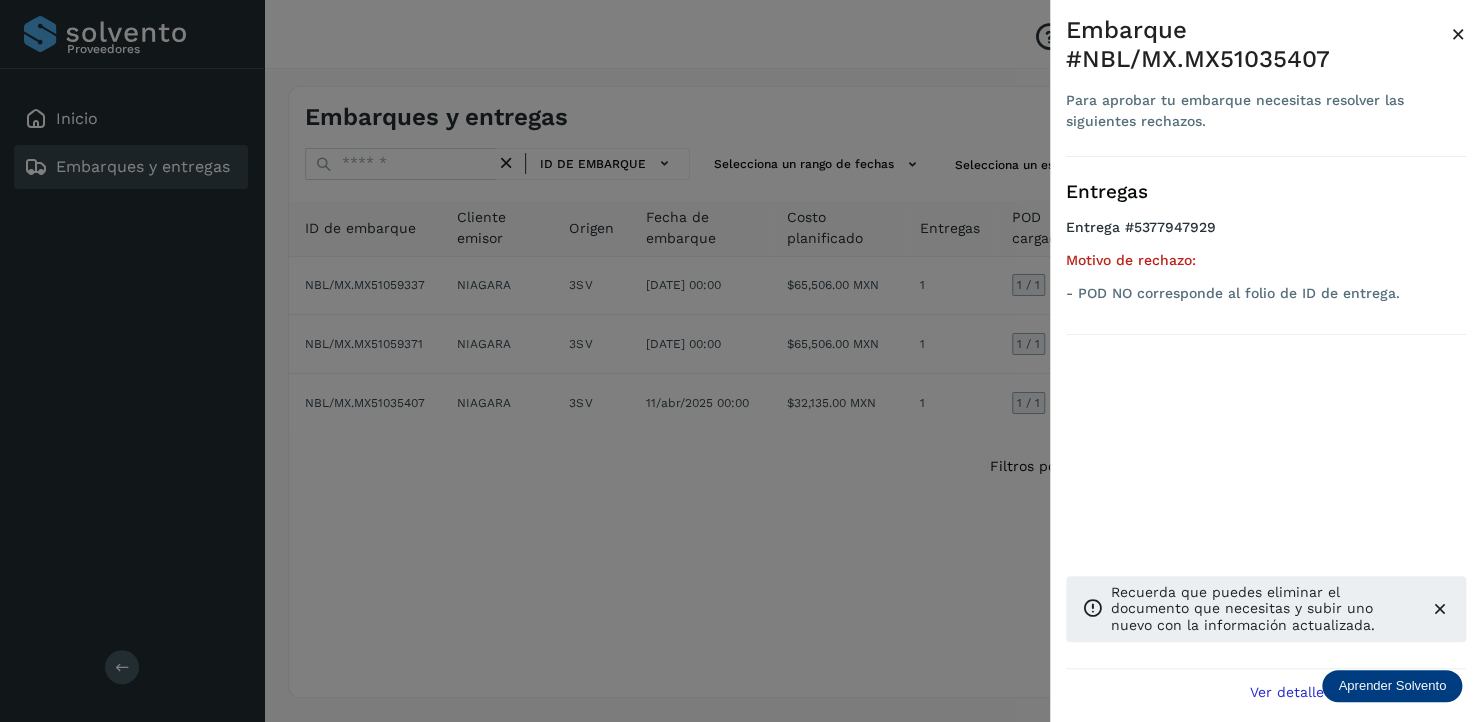 click at bounding box center [741, 361] 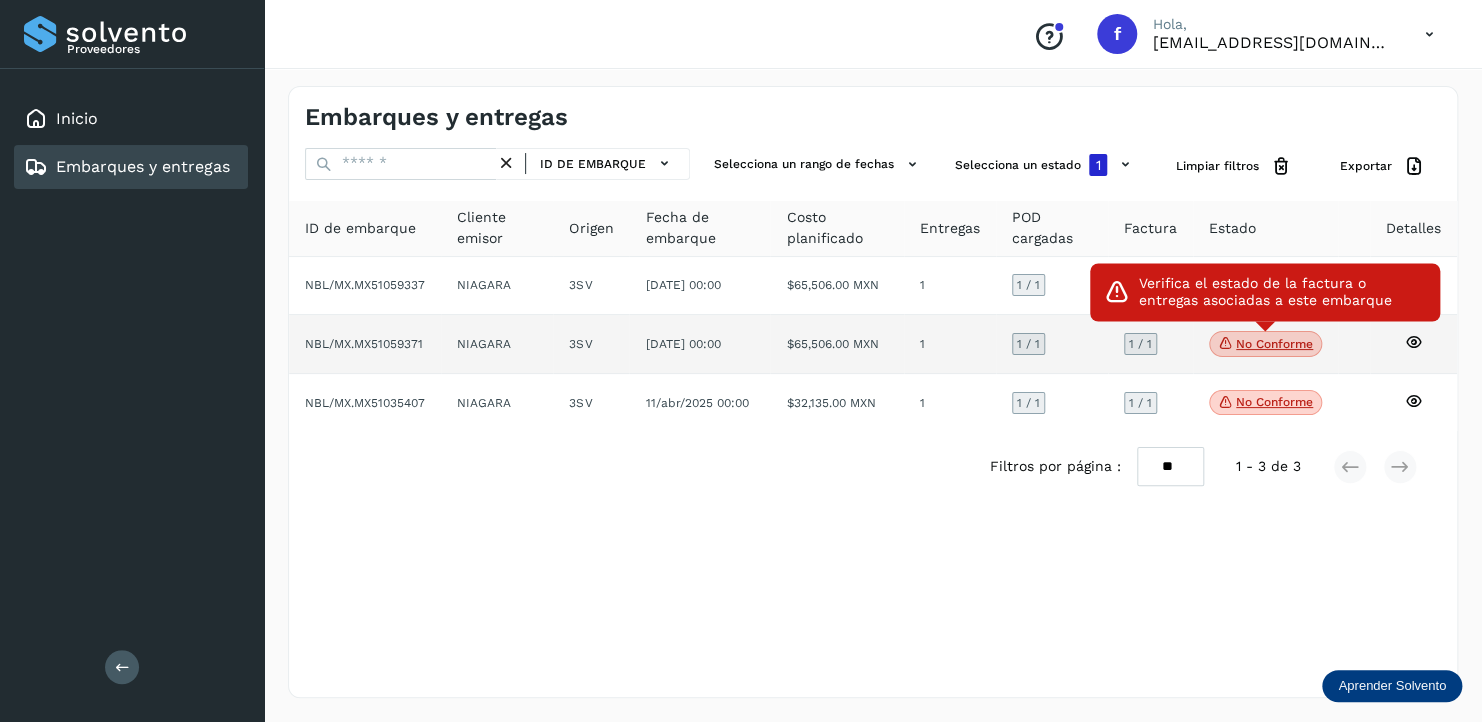 click on "No conforme" 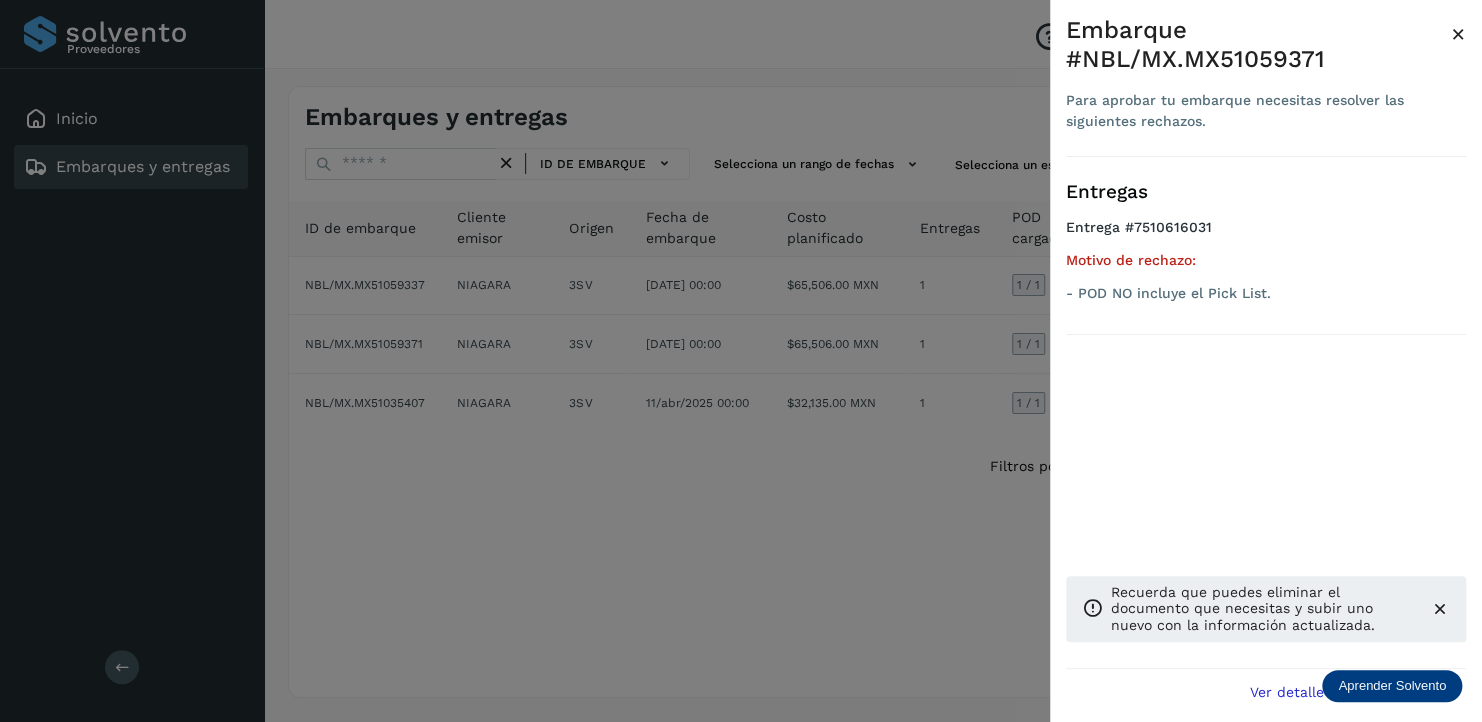 click at bounding box center [741, 361] 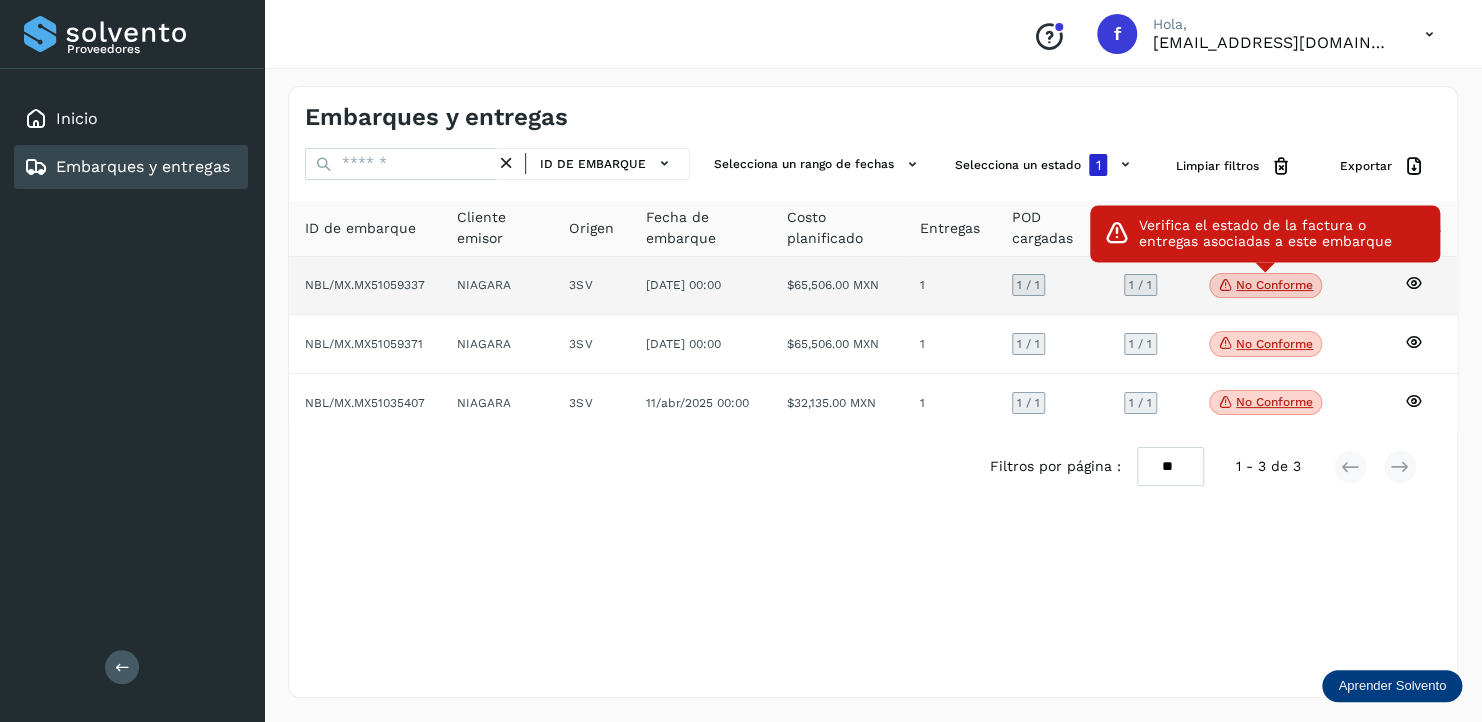 click on "No conforme" 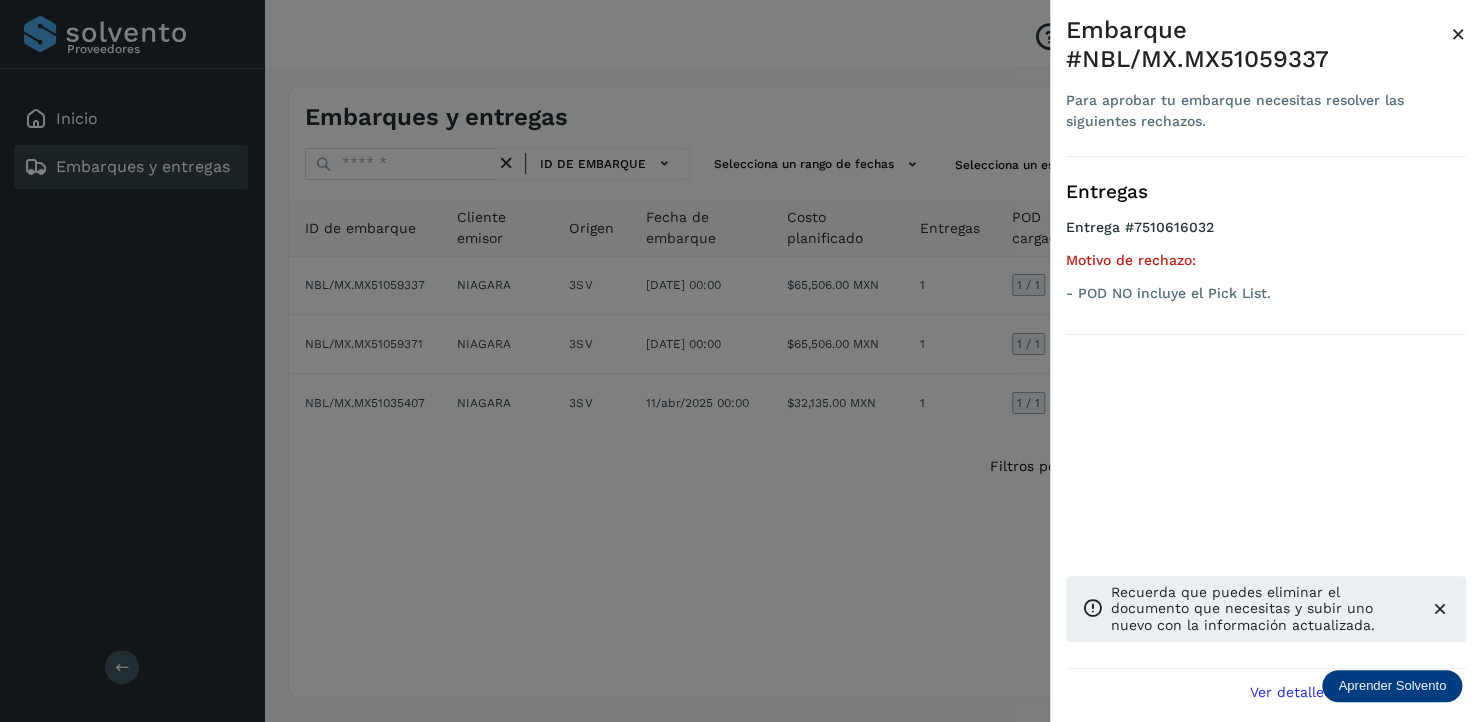 click at bounding box center (741, 361) 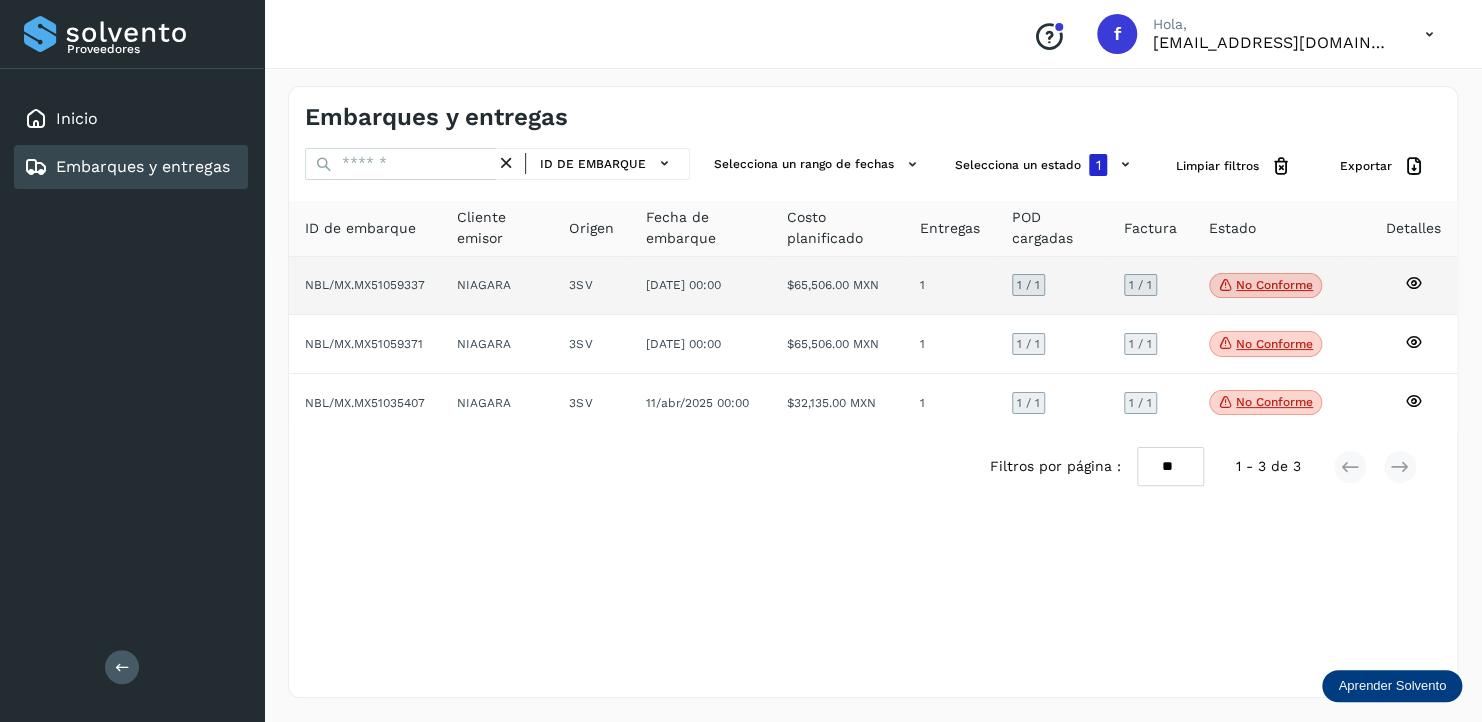 click 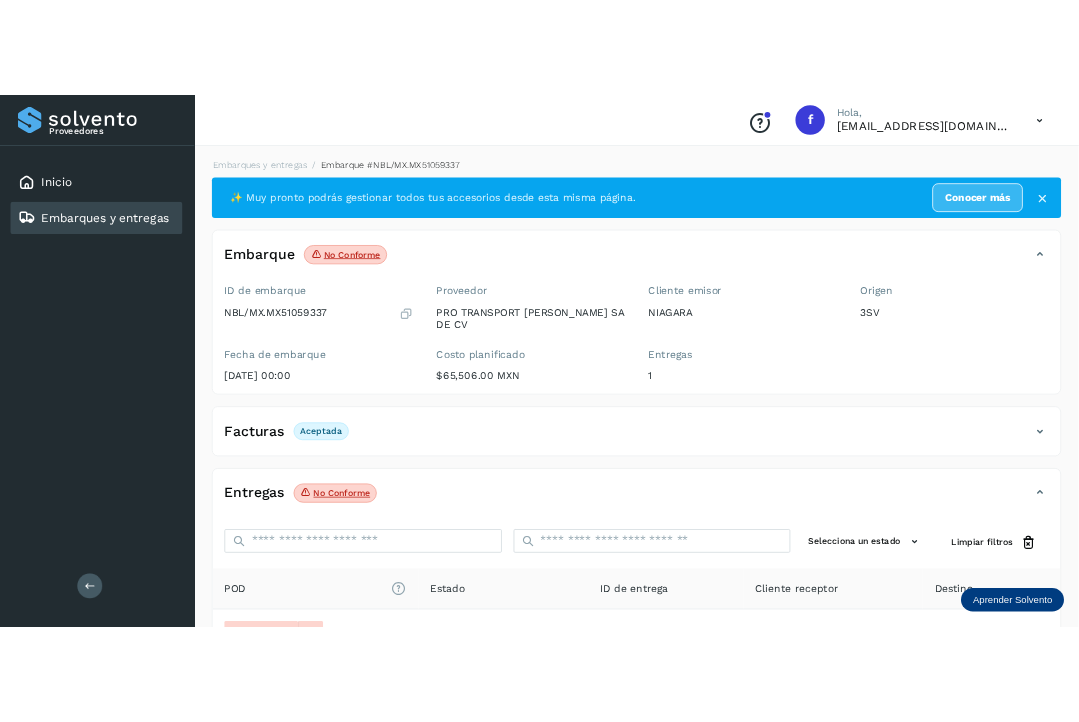 scroll, scrollTop: 224, scrollLeft: 0, axis: vertical 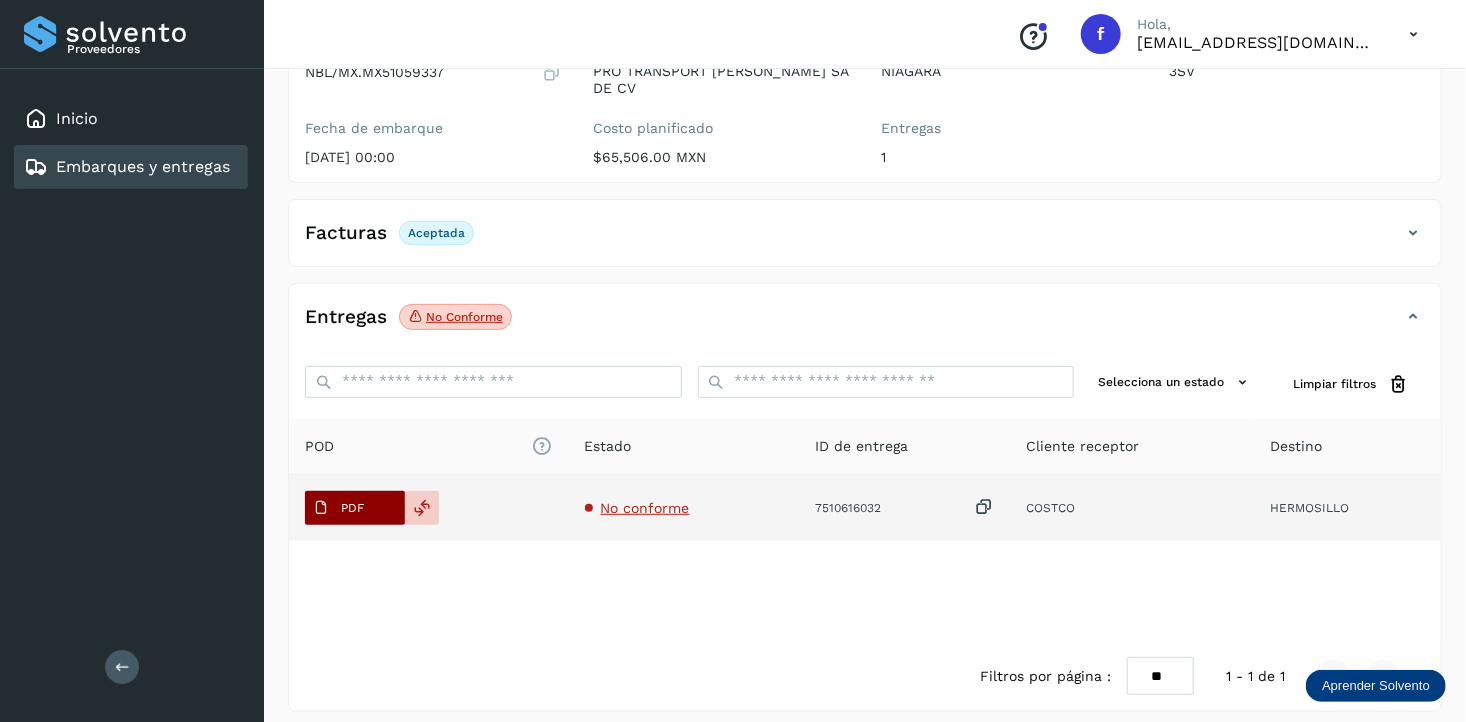 click on "PDF" at bounding box center (338, 508) 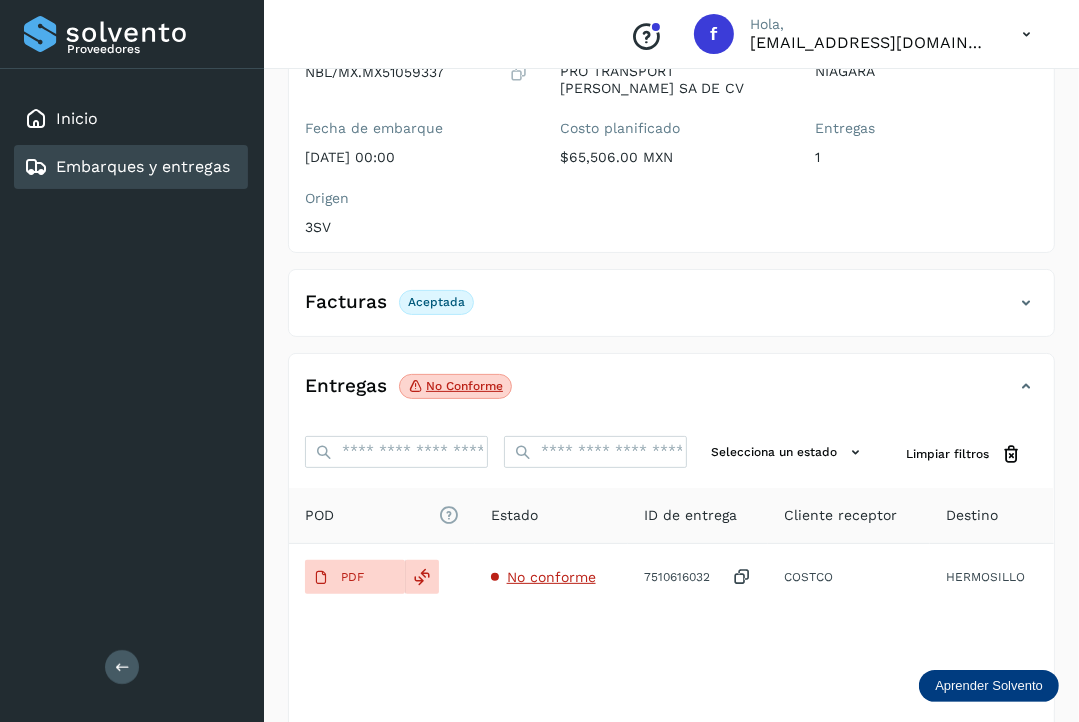 click on "Embarques y entregas" at bounding box center [143, 166] 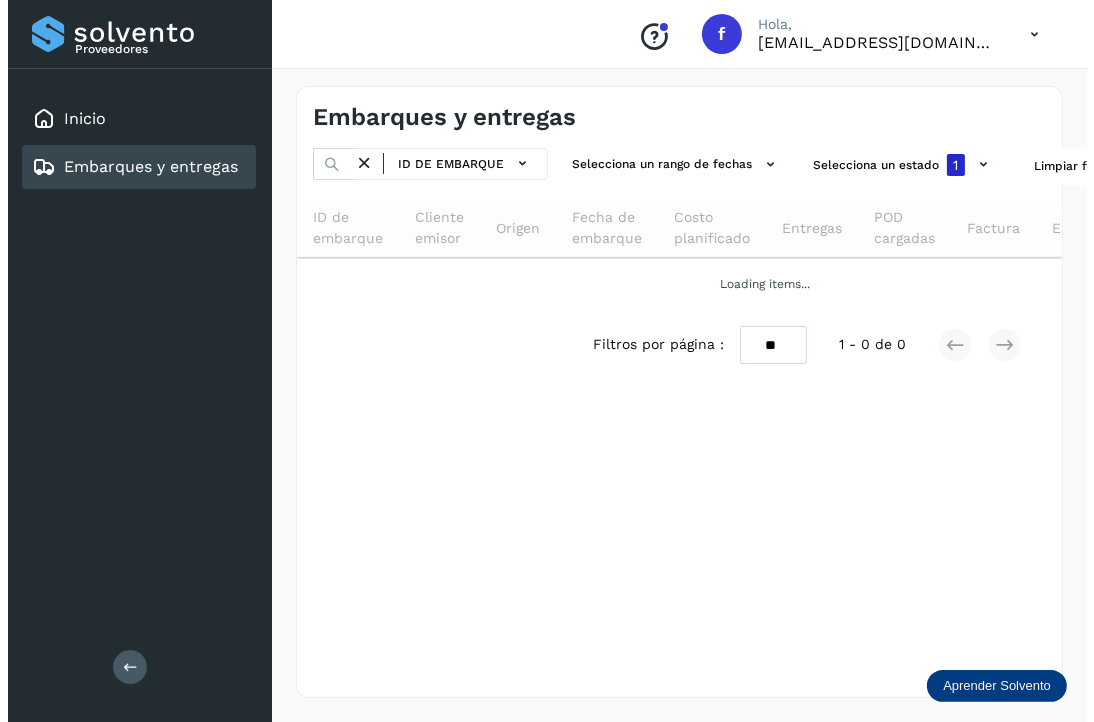 scroll, scrollTop: 0, scrollLeft: 0, axis: both 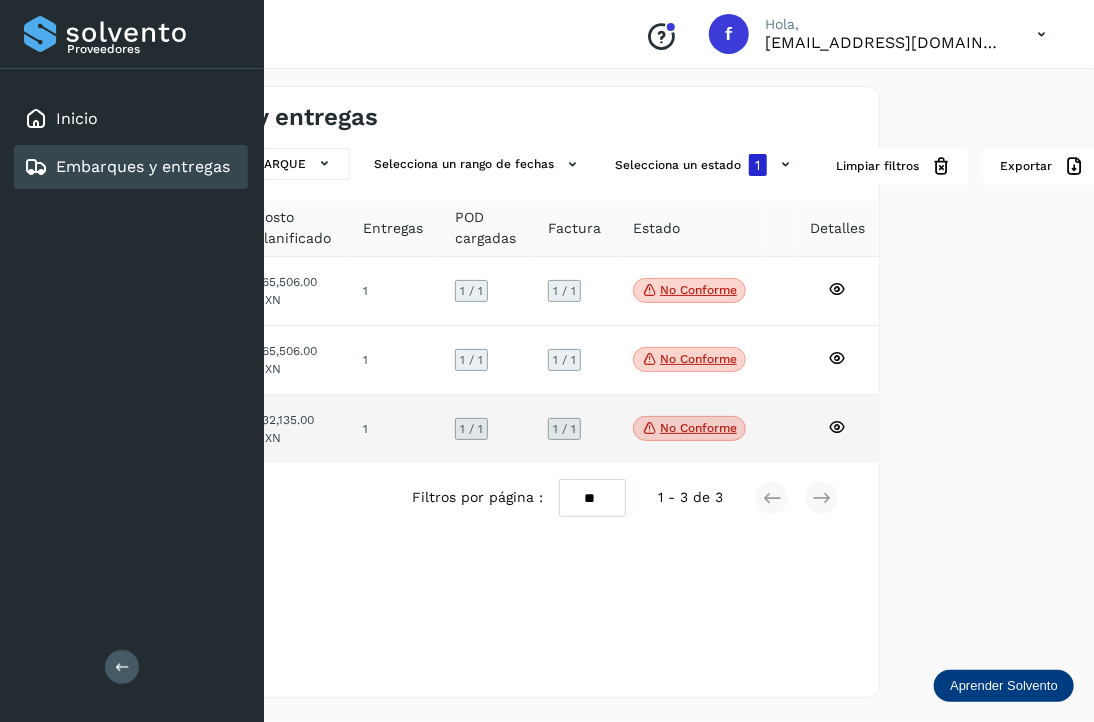 click 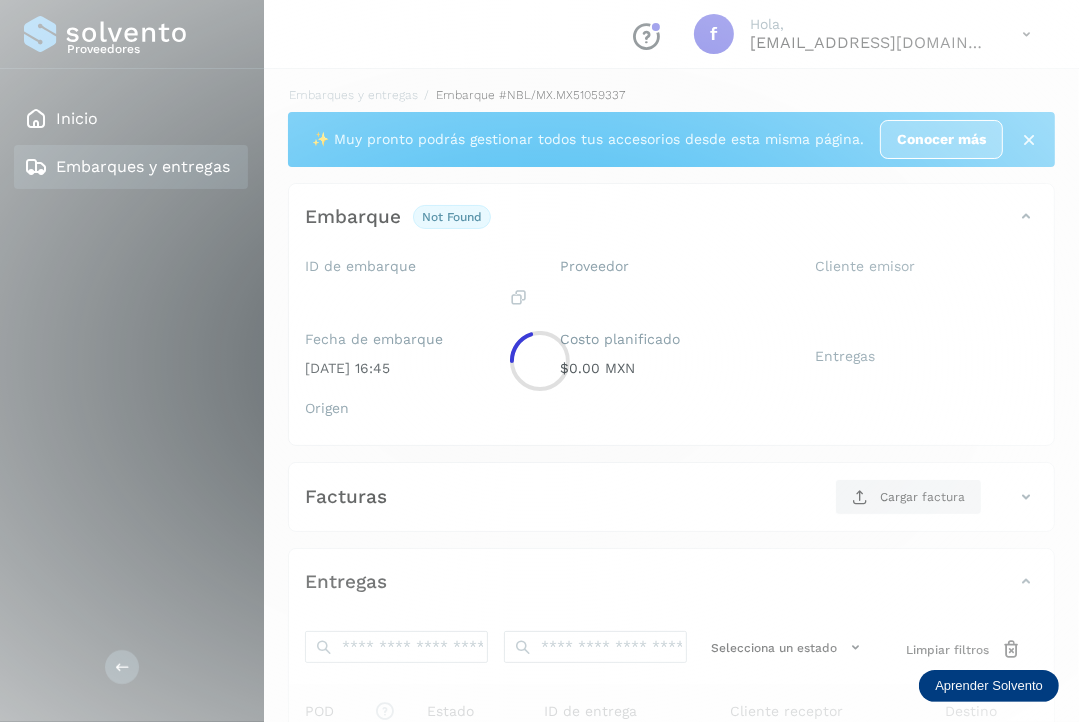 scroll, scrollTop: 0, scrollLeft: 0, axis: both 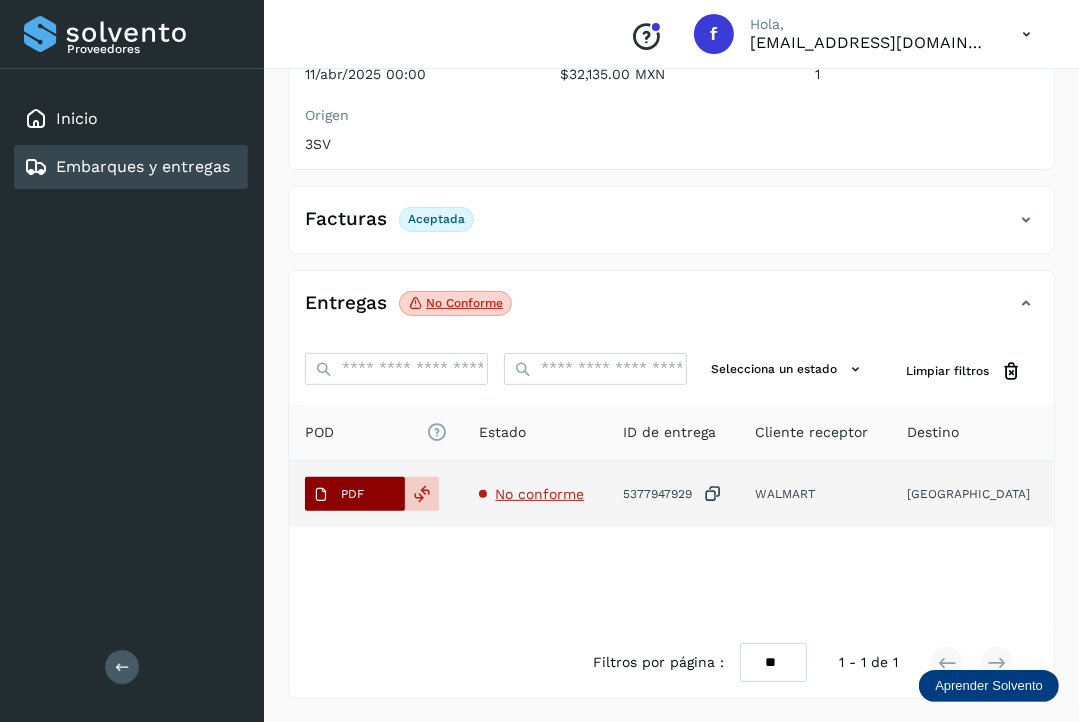 click on "PDF" at bounding box center [352, 494] 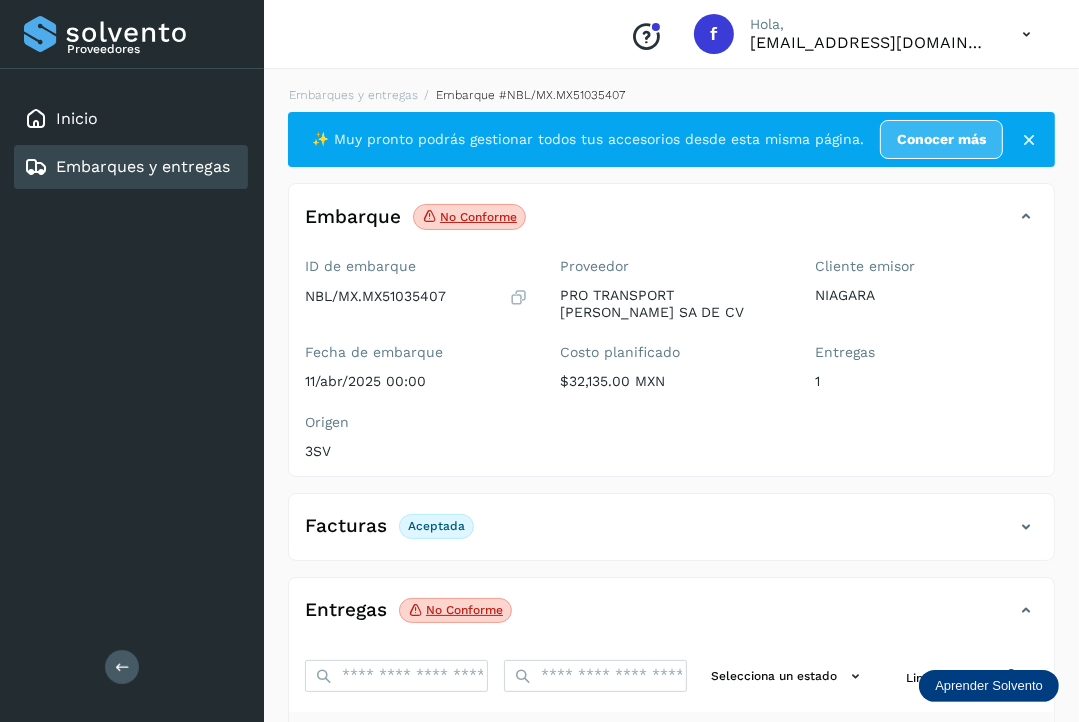 scroll, scrollTop: 307, scrollLeft: 0, axis: vertical 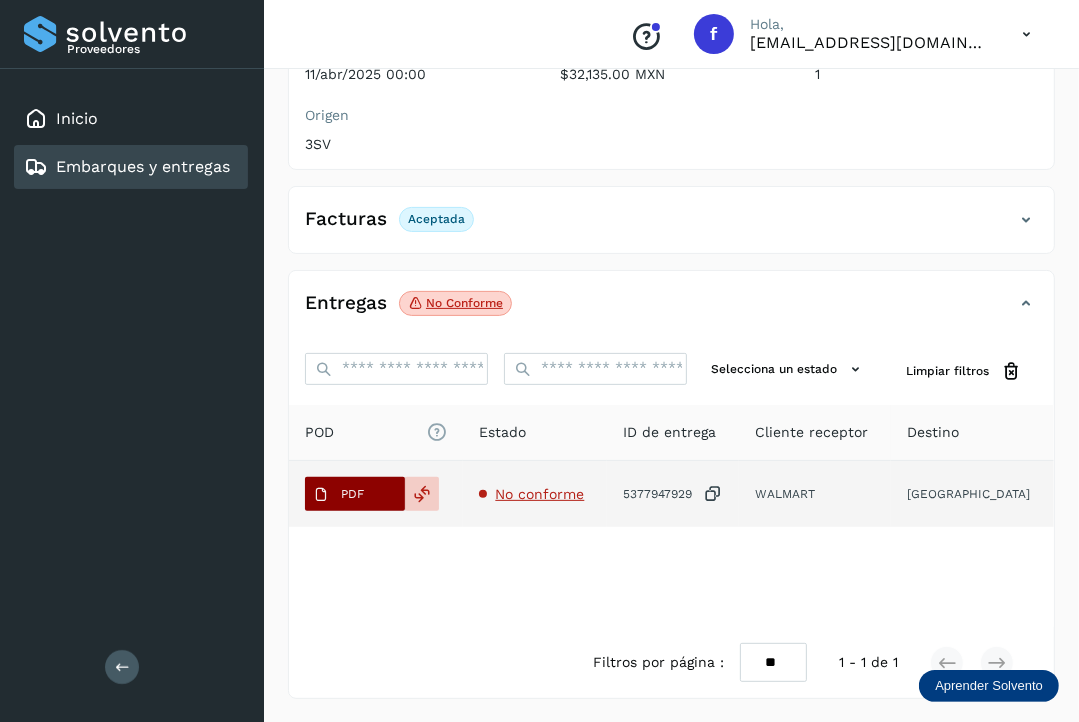 click on "PDF" at bounding box center [352, 494] 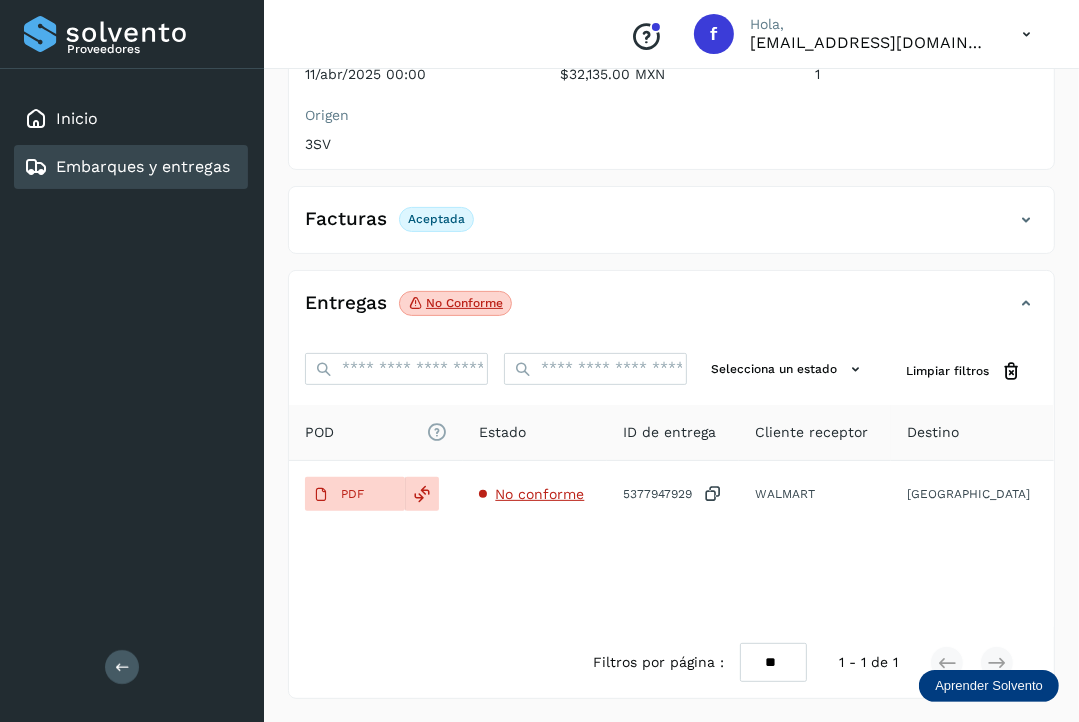 click on "Embarques y entregas" at bounding box center [143, 166] 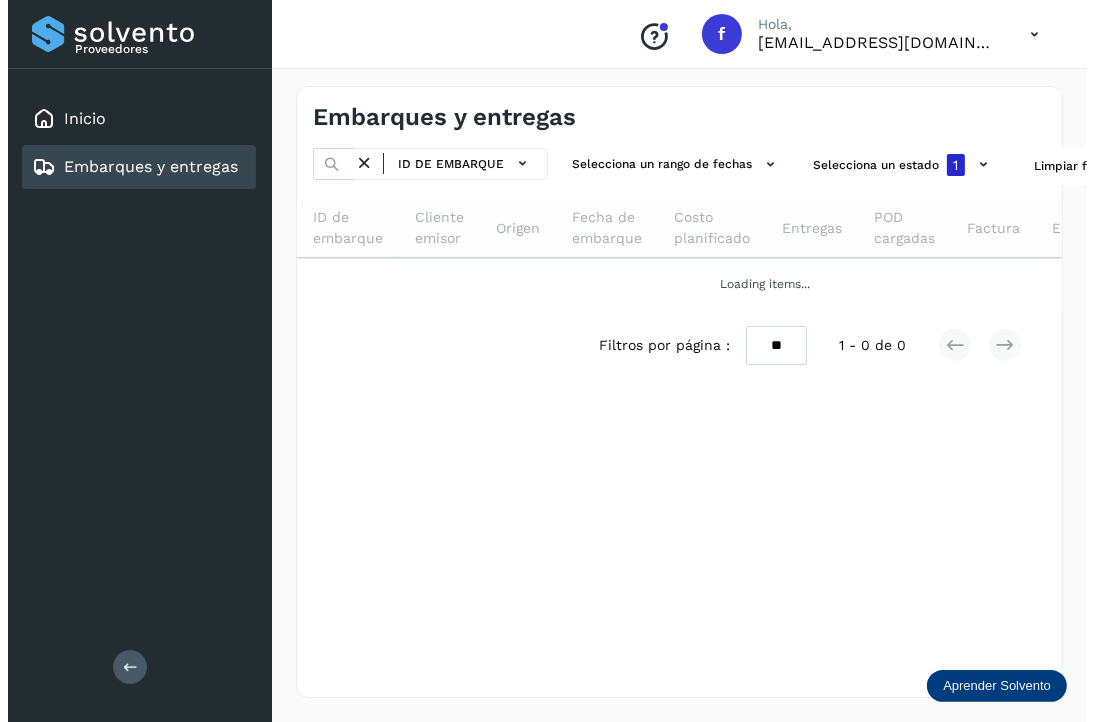 scroll, scrollTop: 0, scrollLeft: 0, axis: both 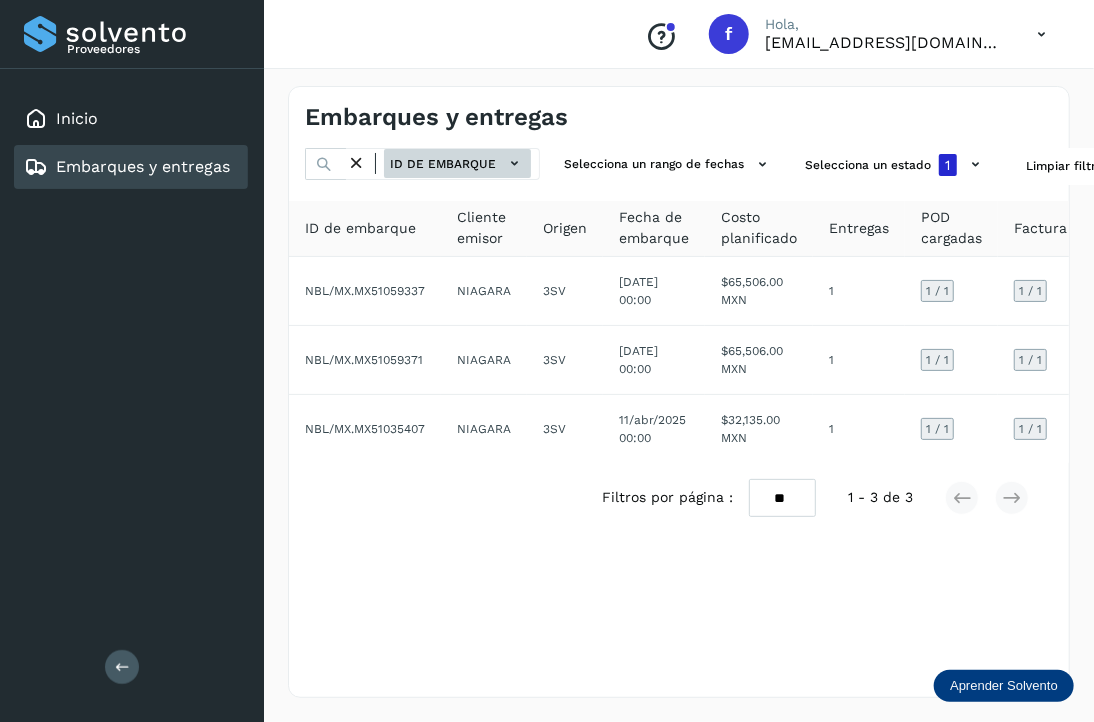 click on "ID de embarque" 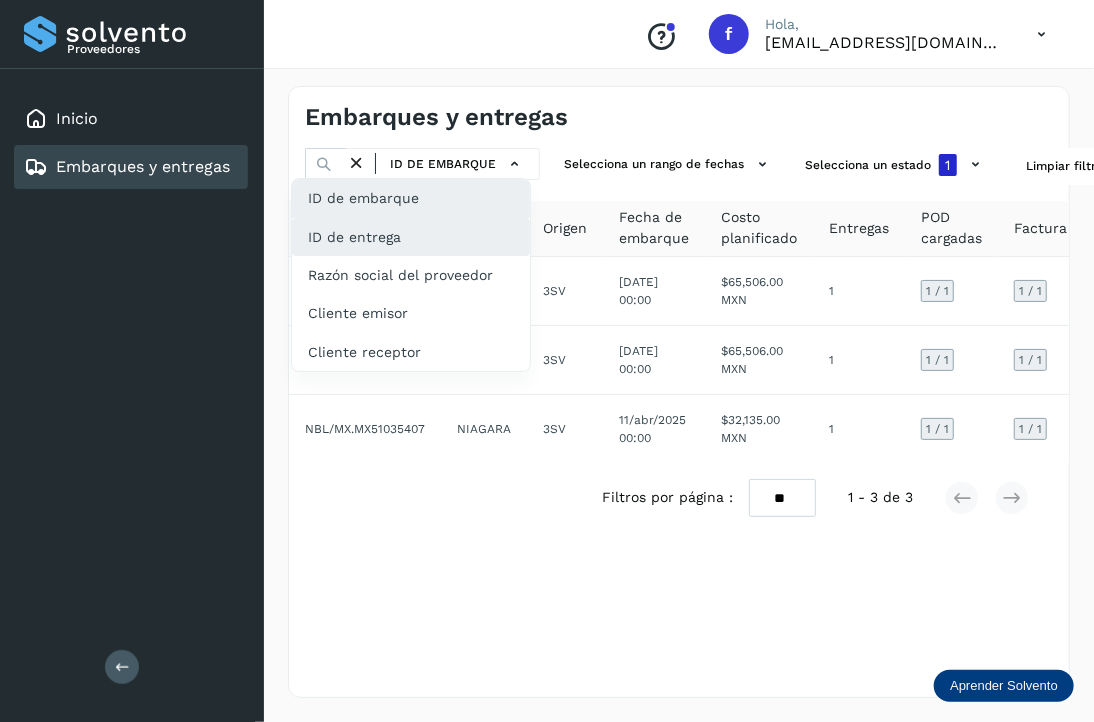 click on "ID de entrega" 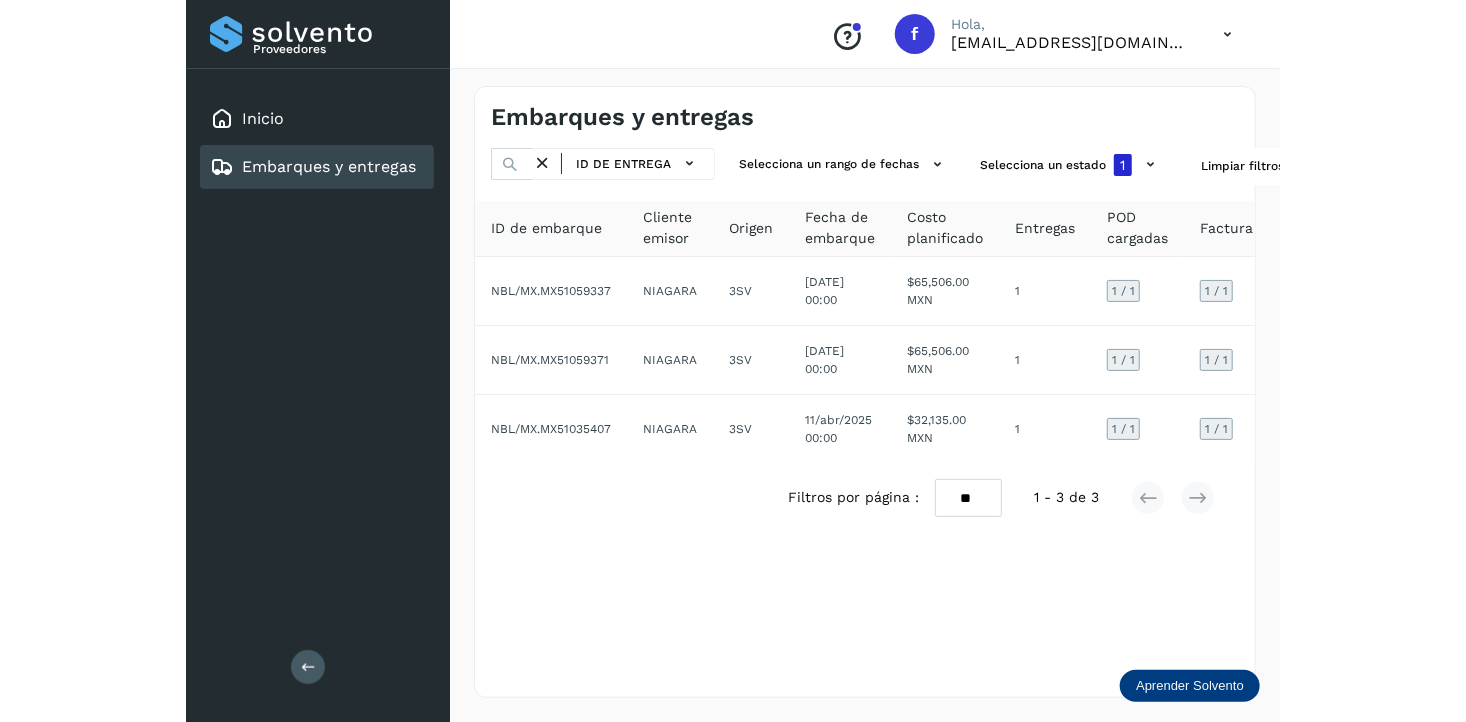 scroll, scrollTop: 0, scrollLeft: 179, axis: horizontal 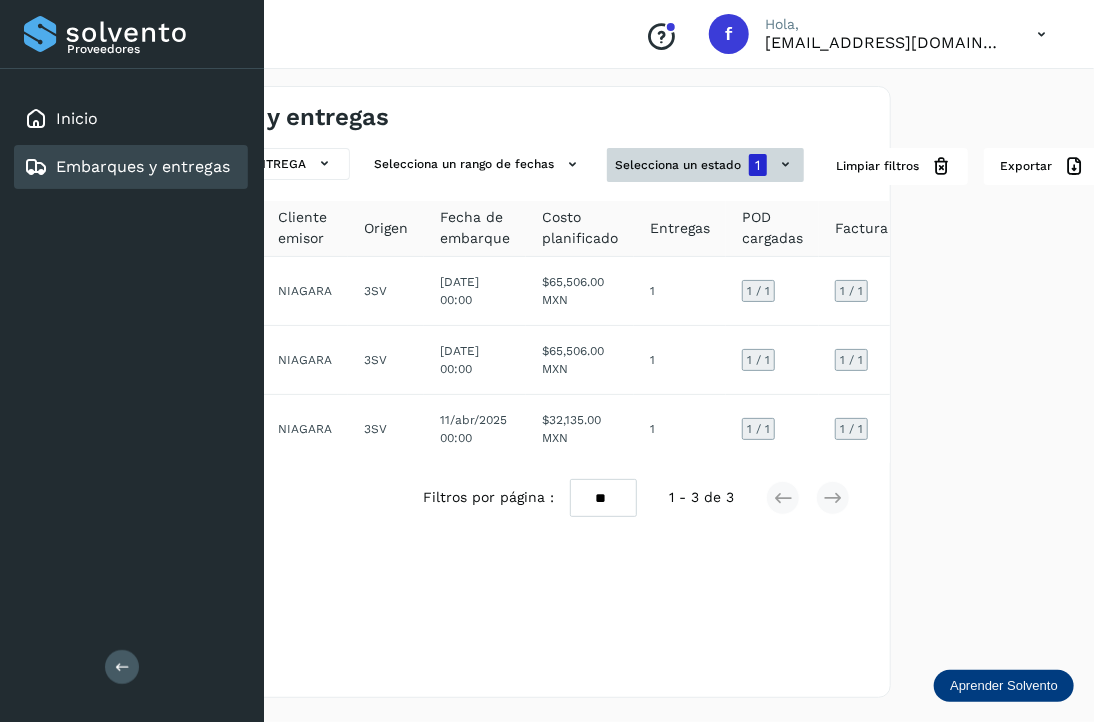 click on "Selecciona un estado 1" at bounding box center [705, 165] 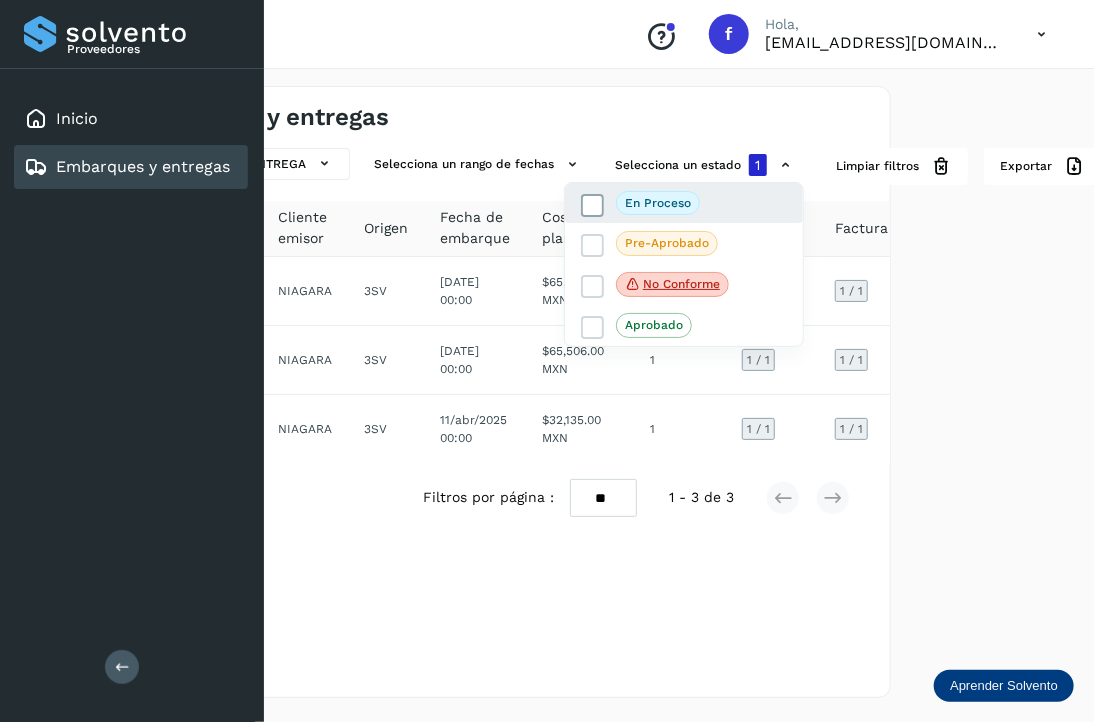 click on "En proceso" 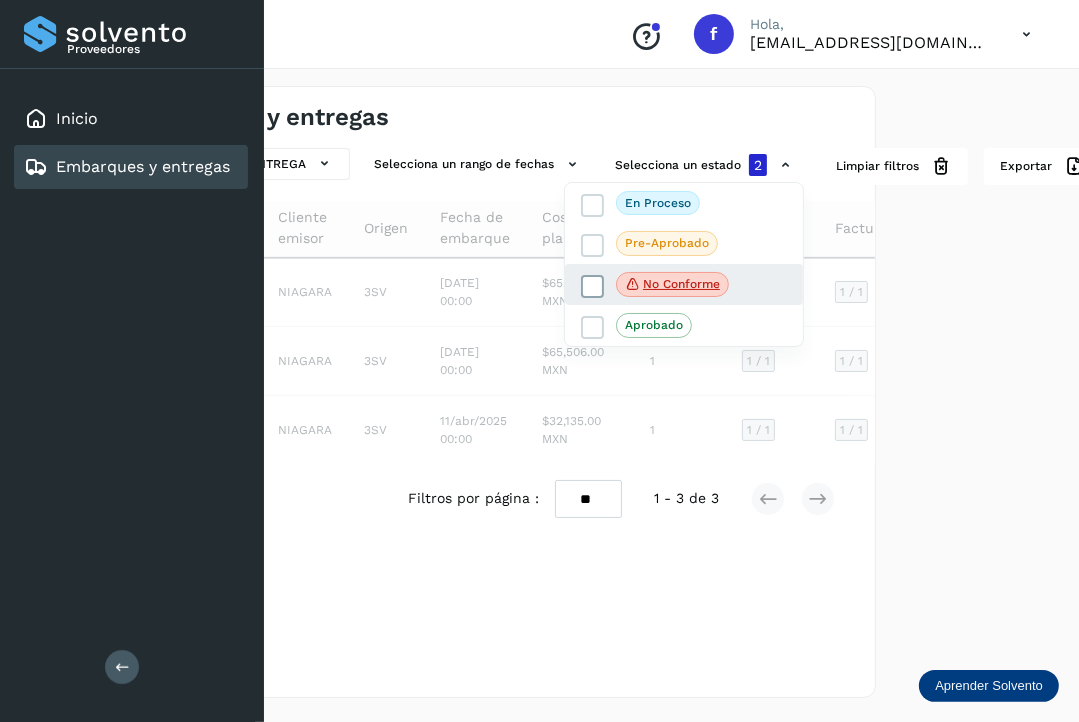 click at bounding box center (593, 286) 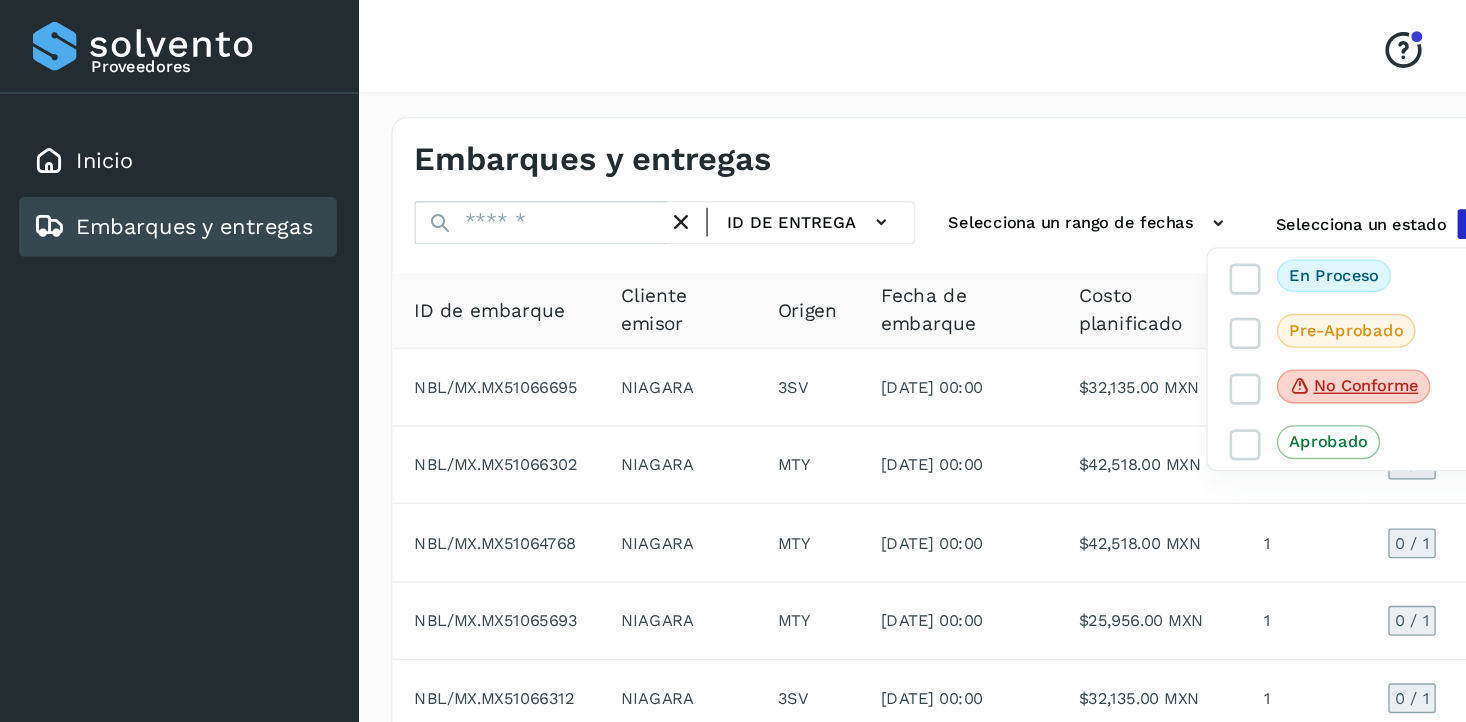 scroll, scrollTop: 0, scrollLeft: 0, axis: both 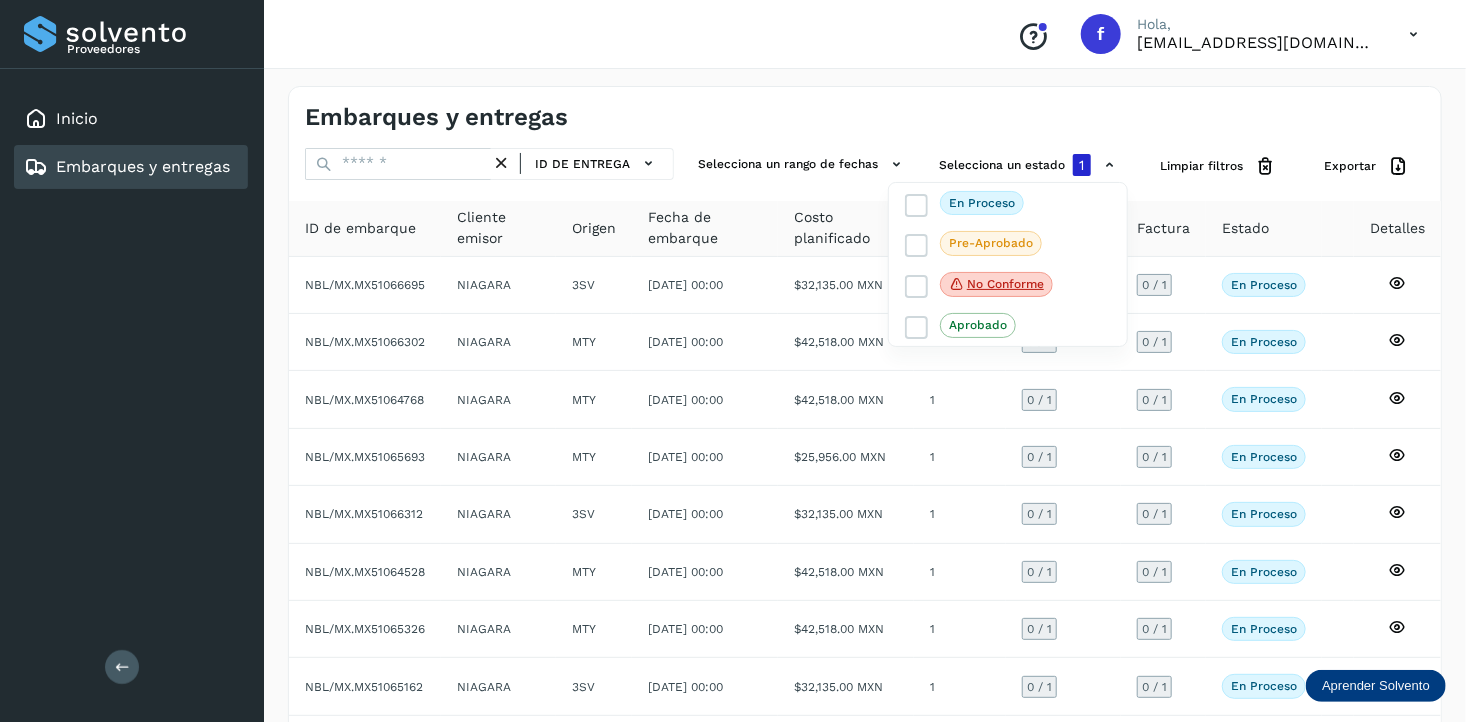 click at bounding box center (733, 361) 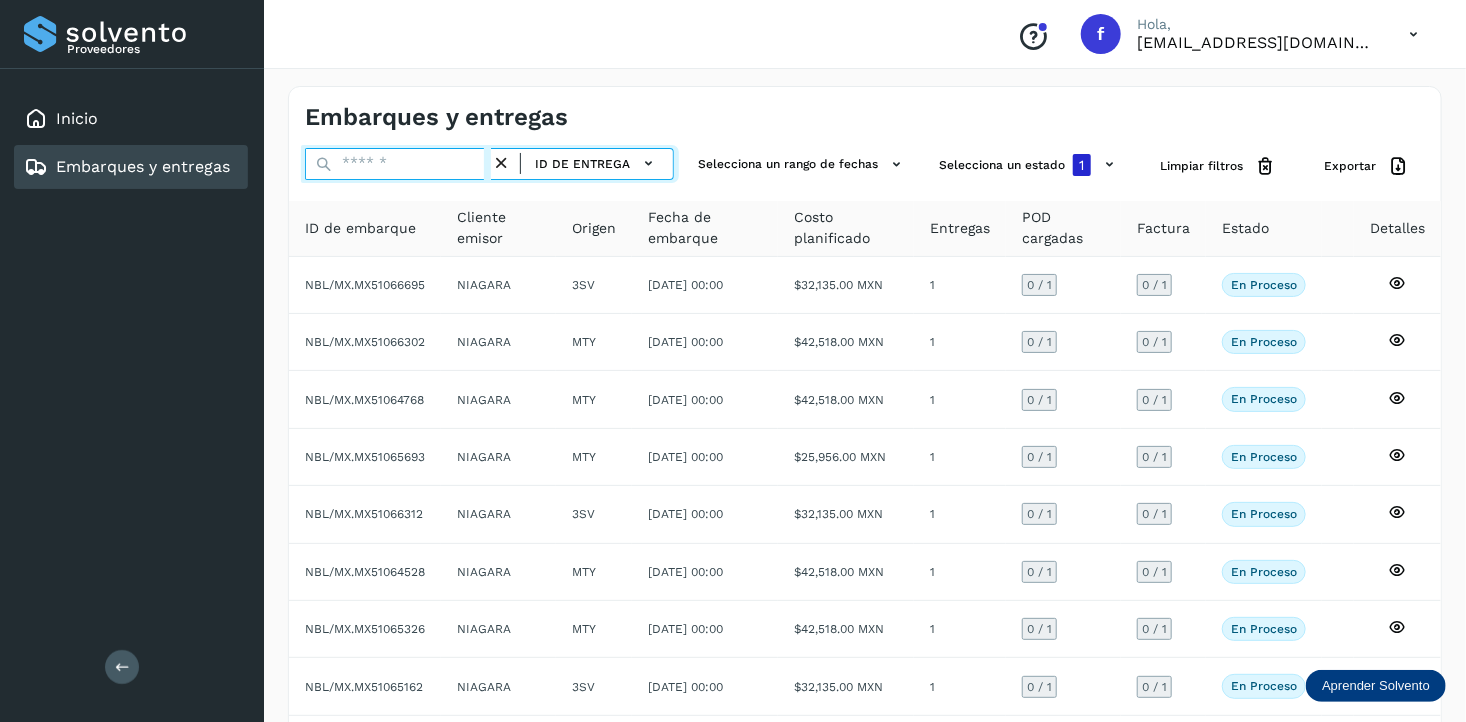 click at bounding box center [398, 164] 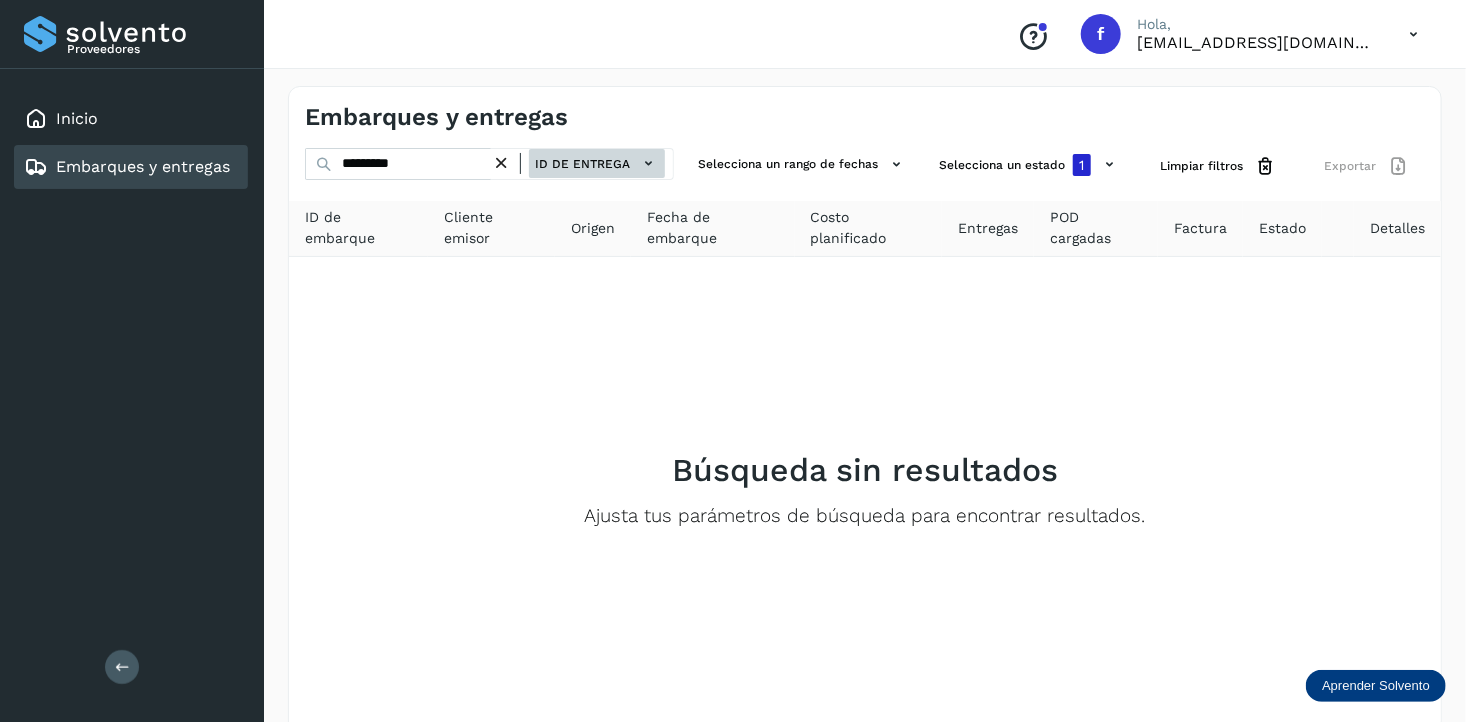 click 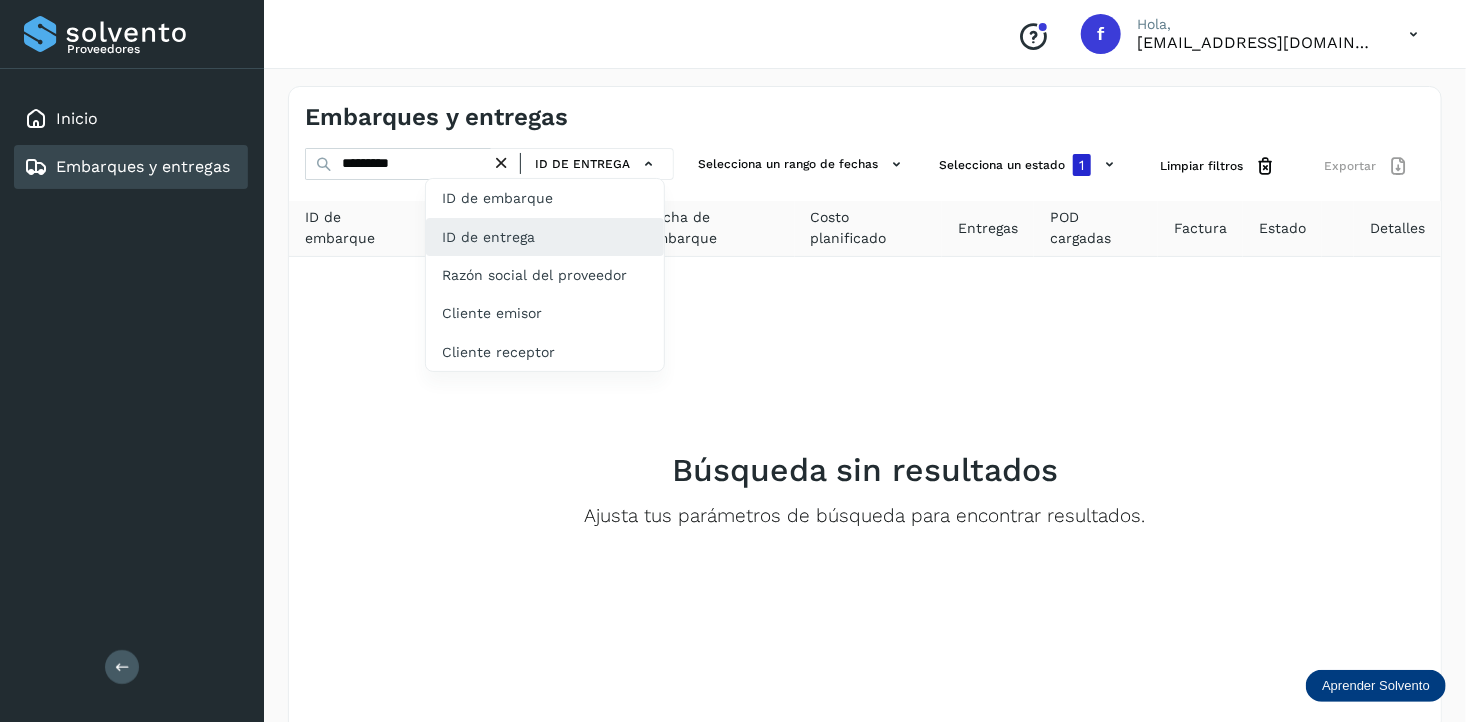 click on "ID de entrega" 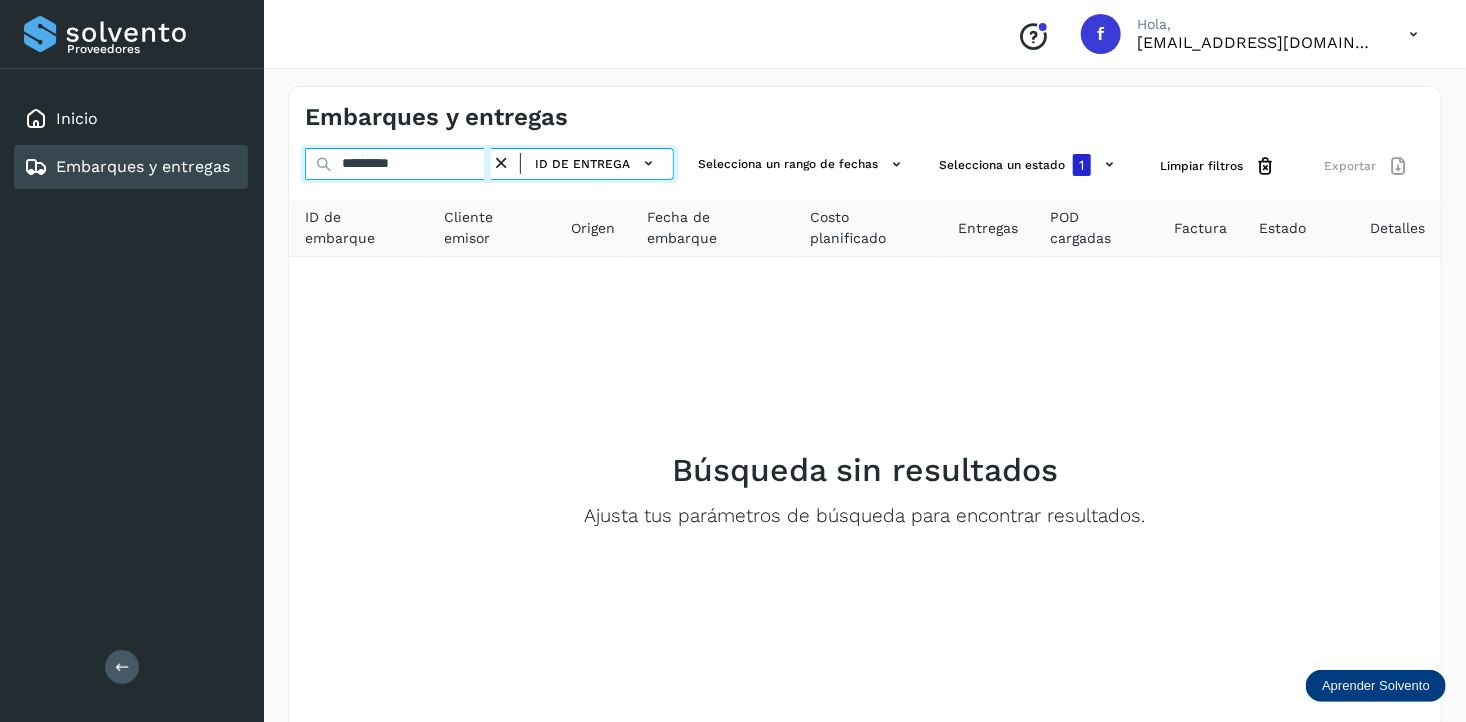 click on "*********" at bounding box center [398, 164] 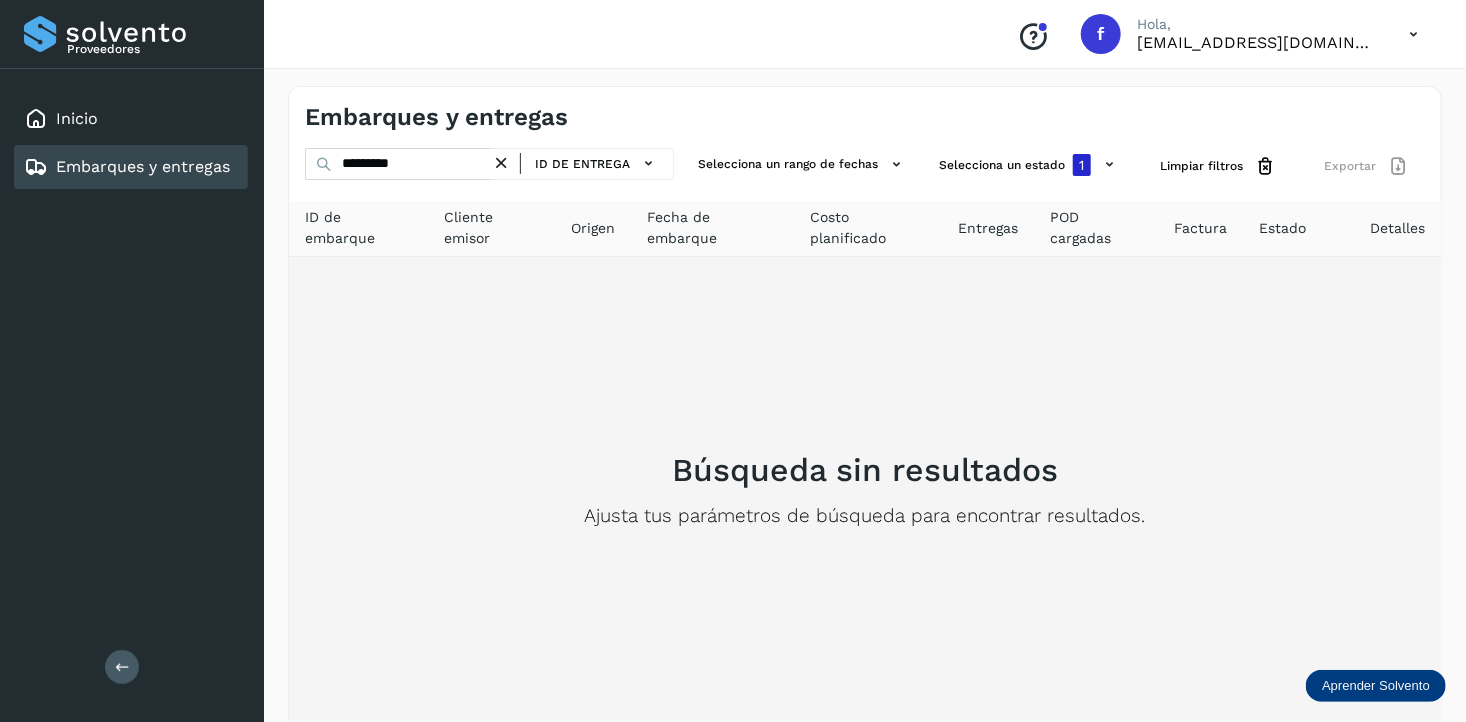 click on "Búsqueda sin resultados Ajusta tus parámetros de búsqueda para encontrar resultados." at bounding box center (865, 489) 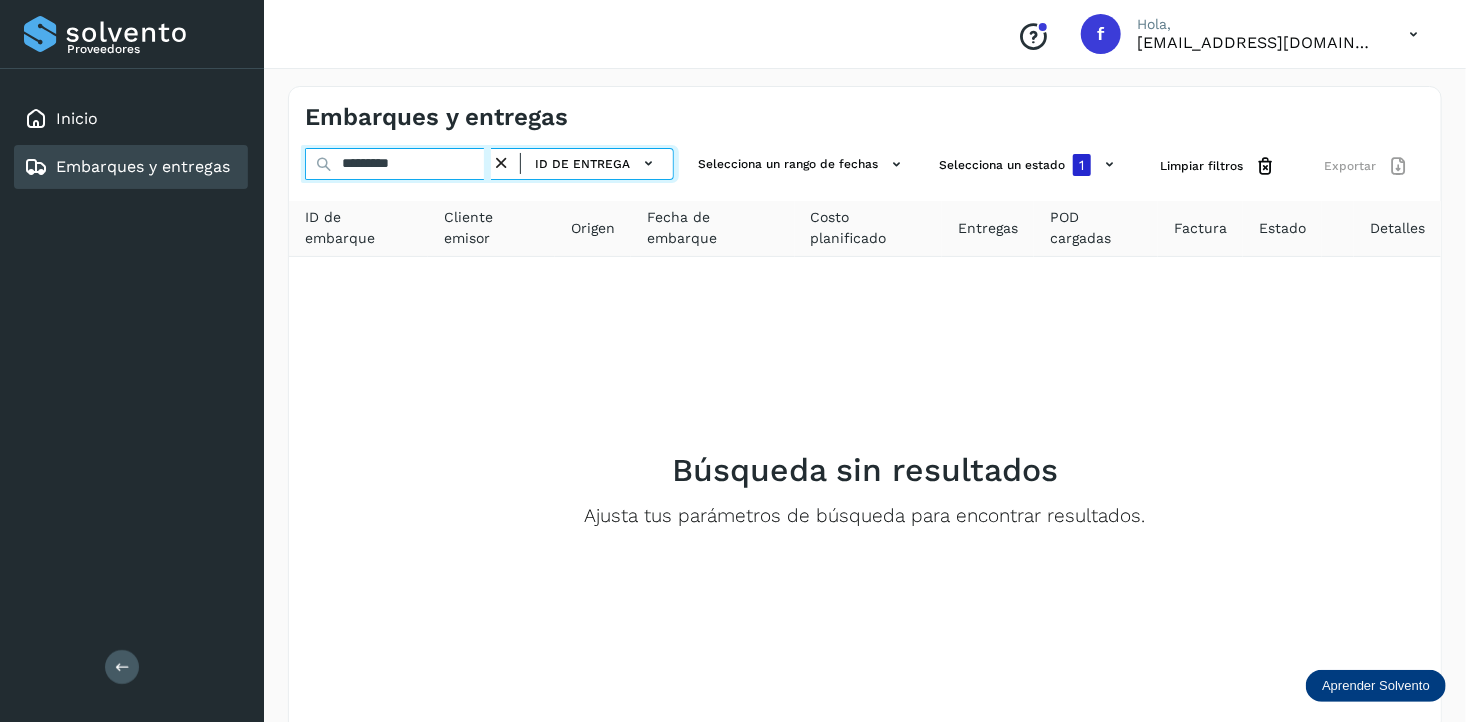 click on "*********" at bounding box center [398, 164] 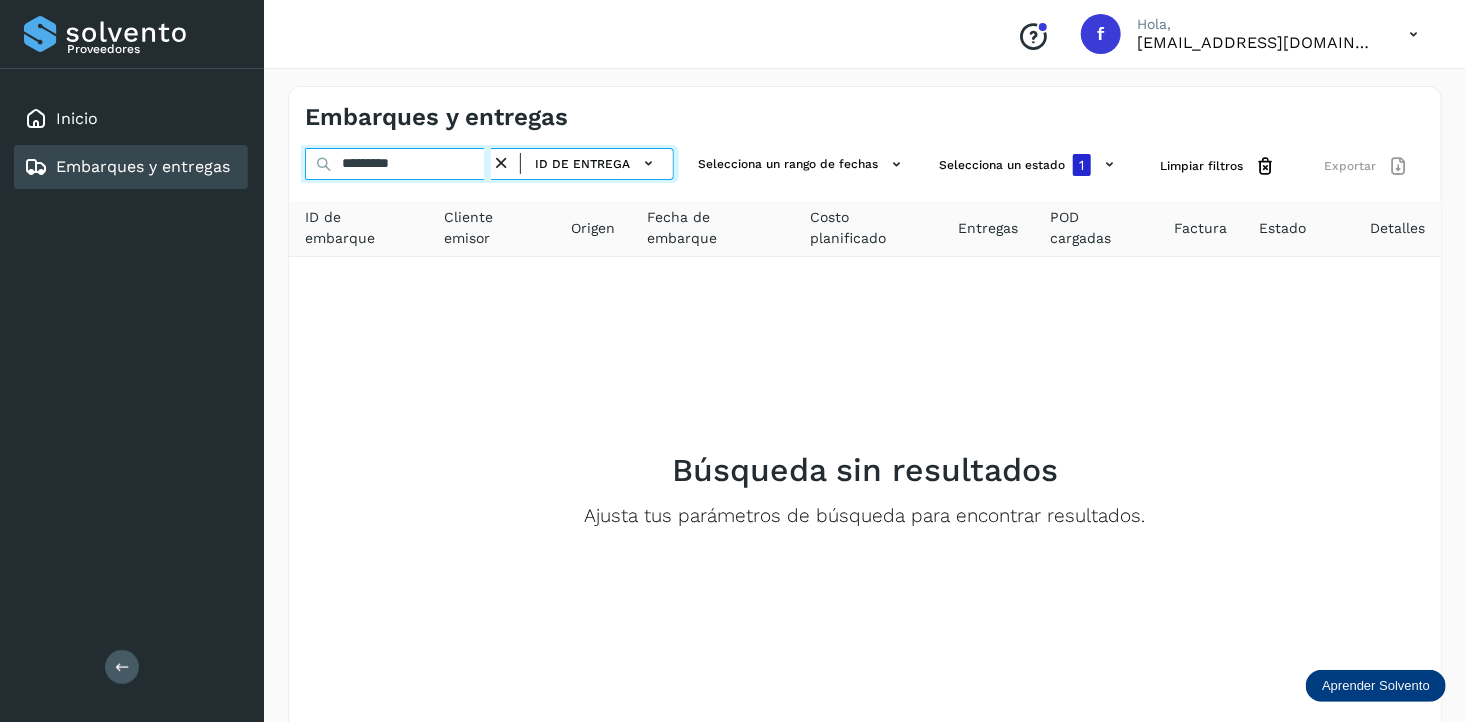 click on "*********" at bounding box center (398, 164) 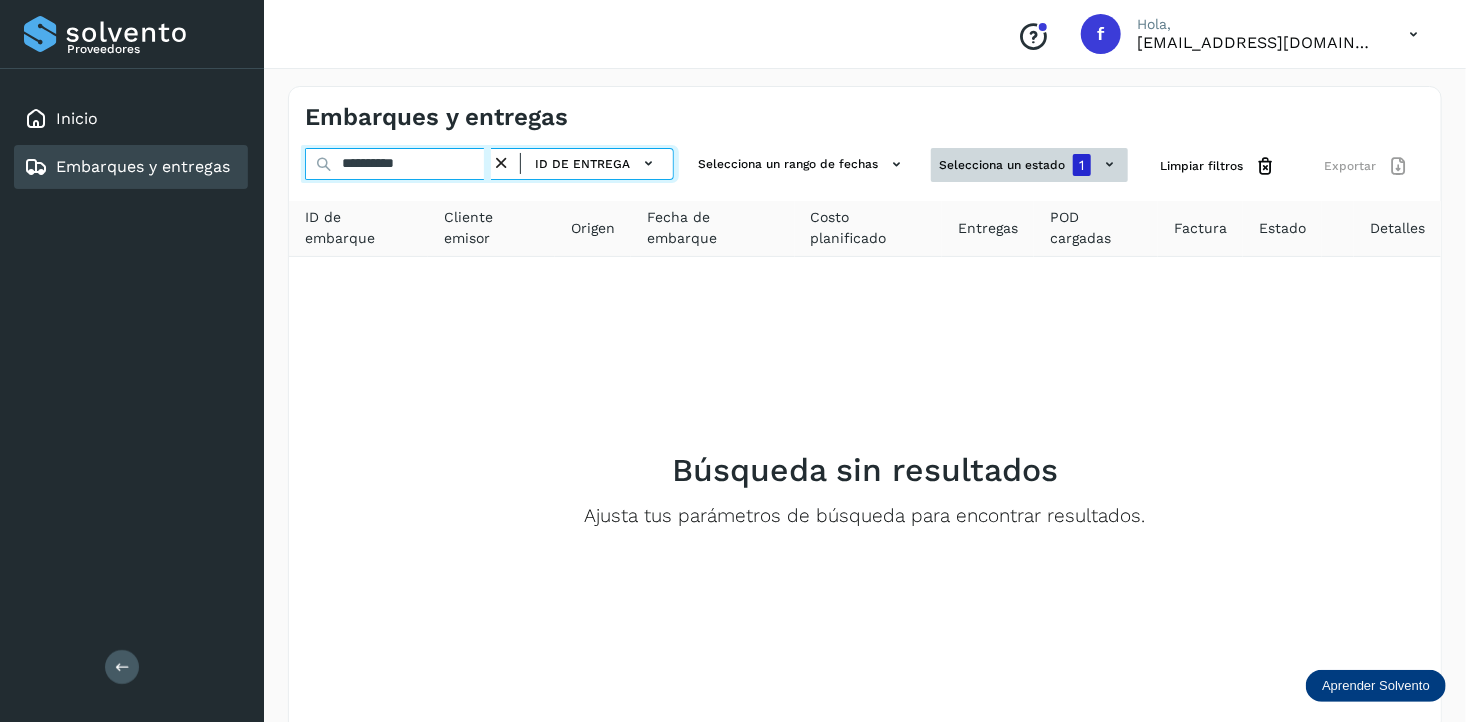 type on "**********" 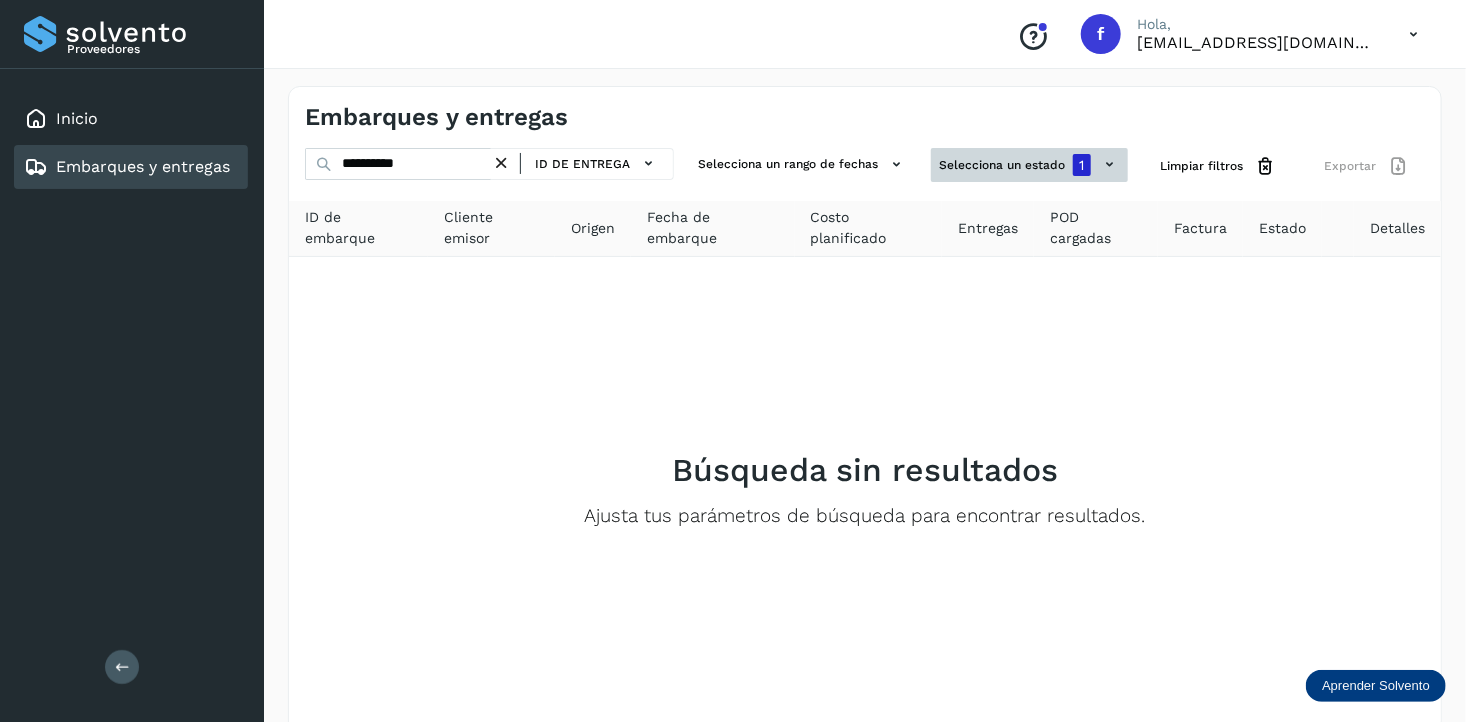 click 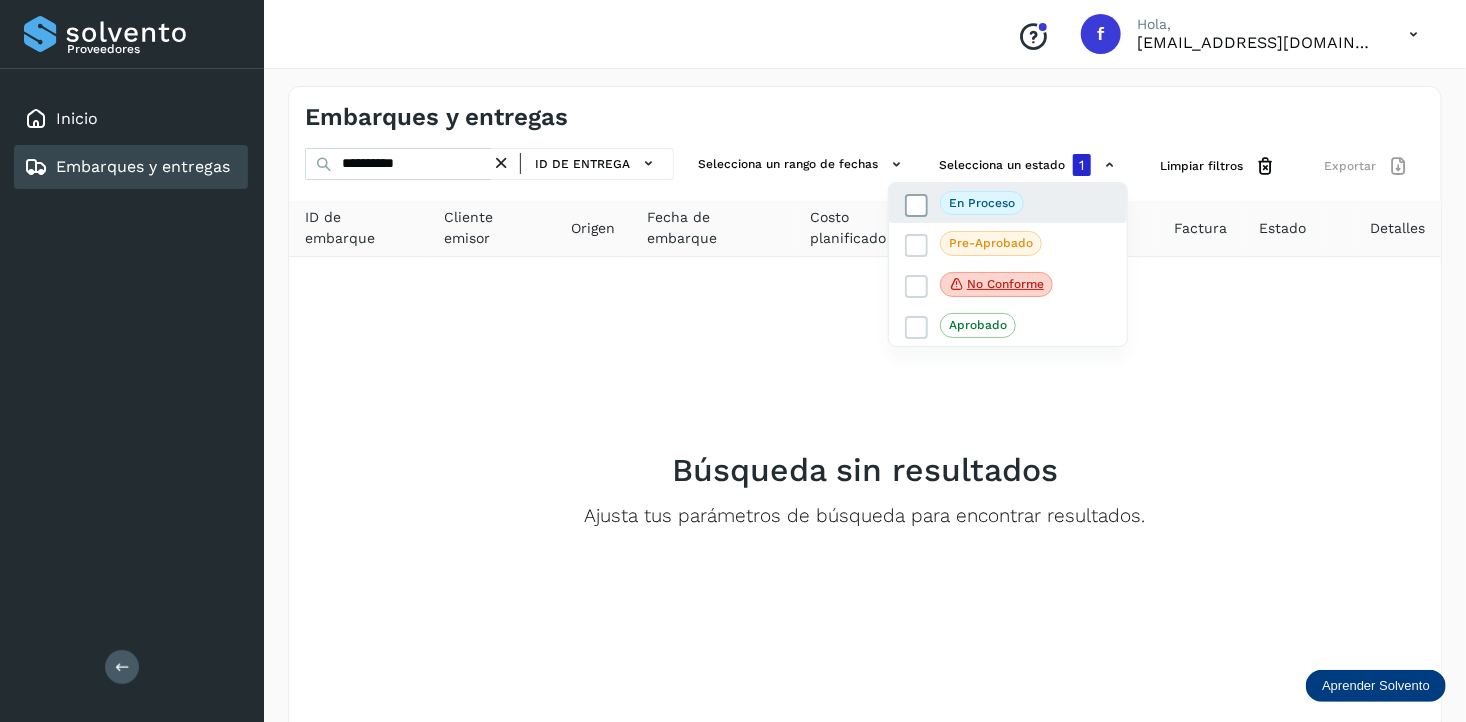 click at bounding box center [917, 205] 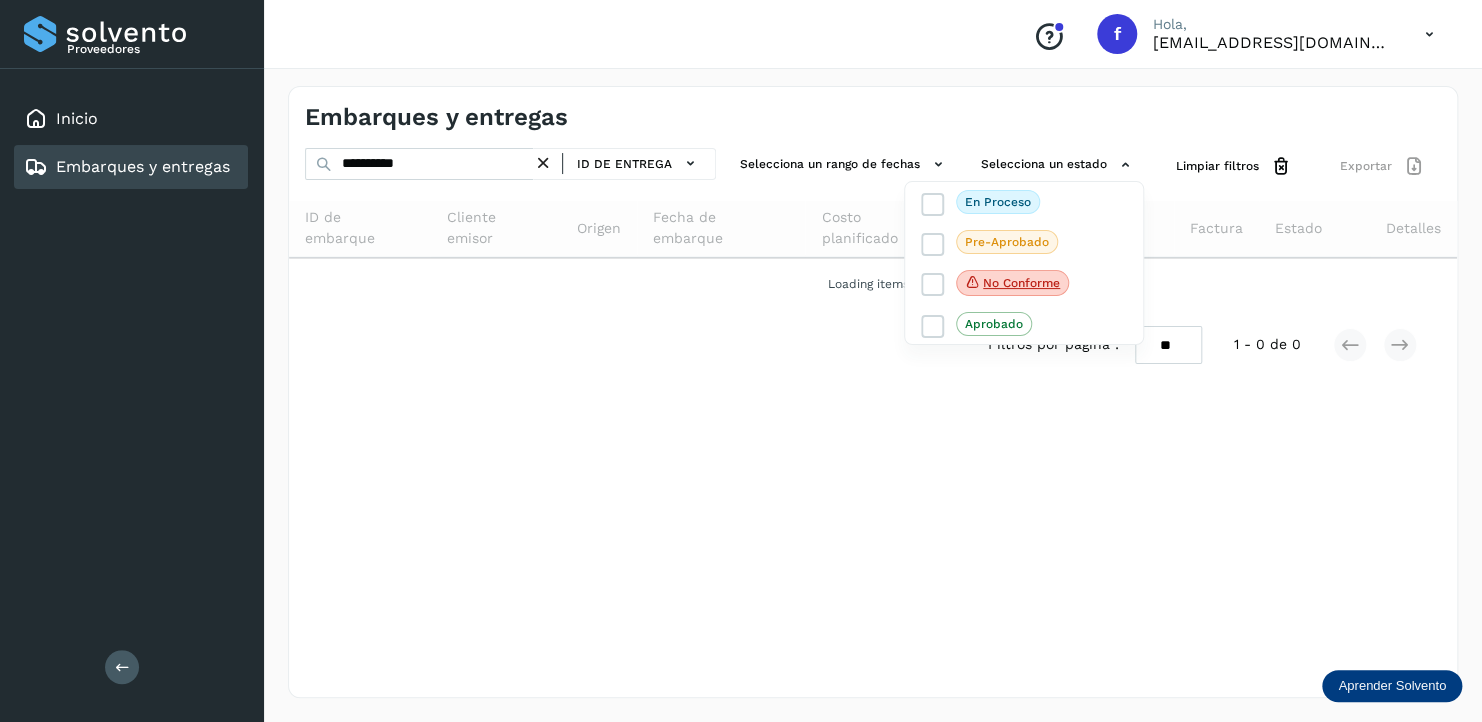 click at bounding box center (741, 361) 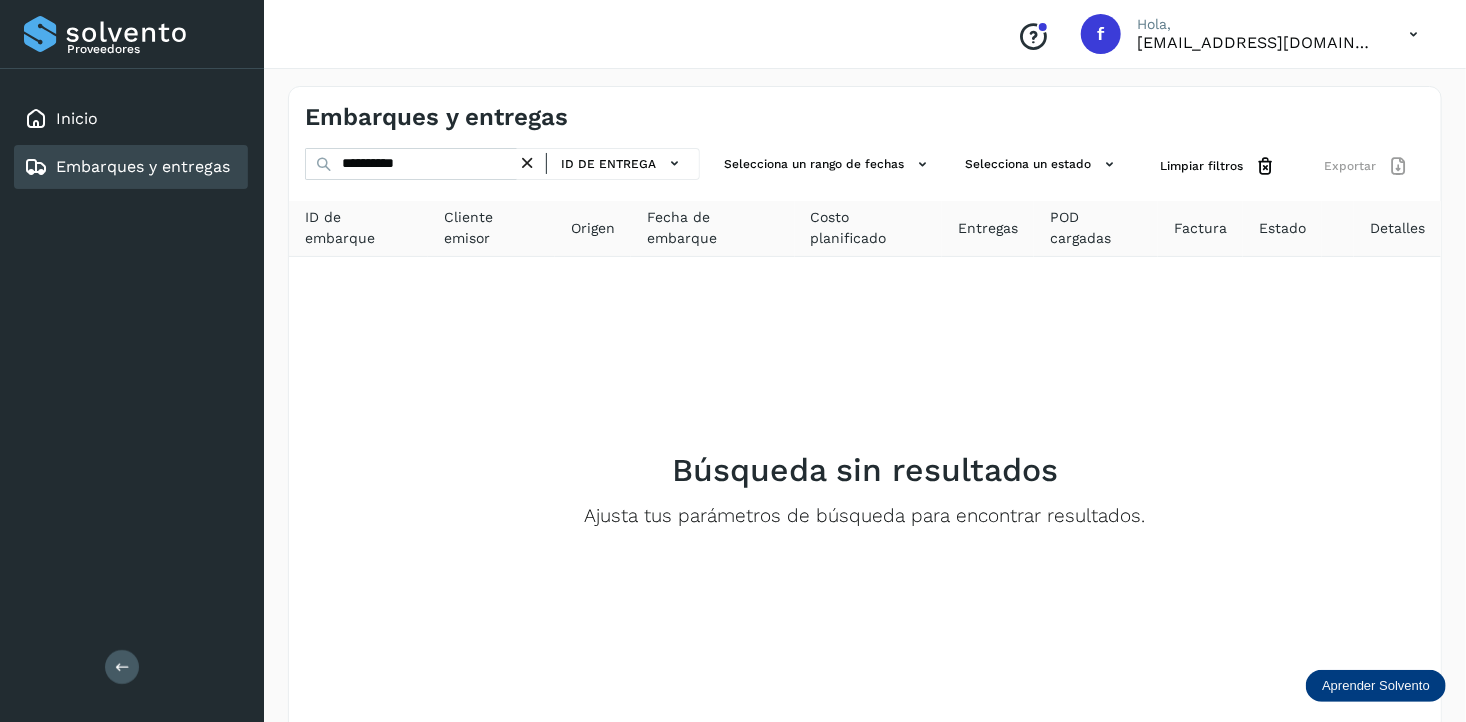 click on "Embarques y entregas" 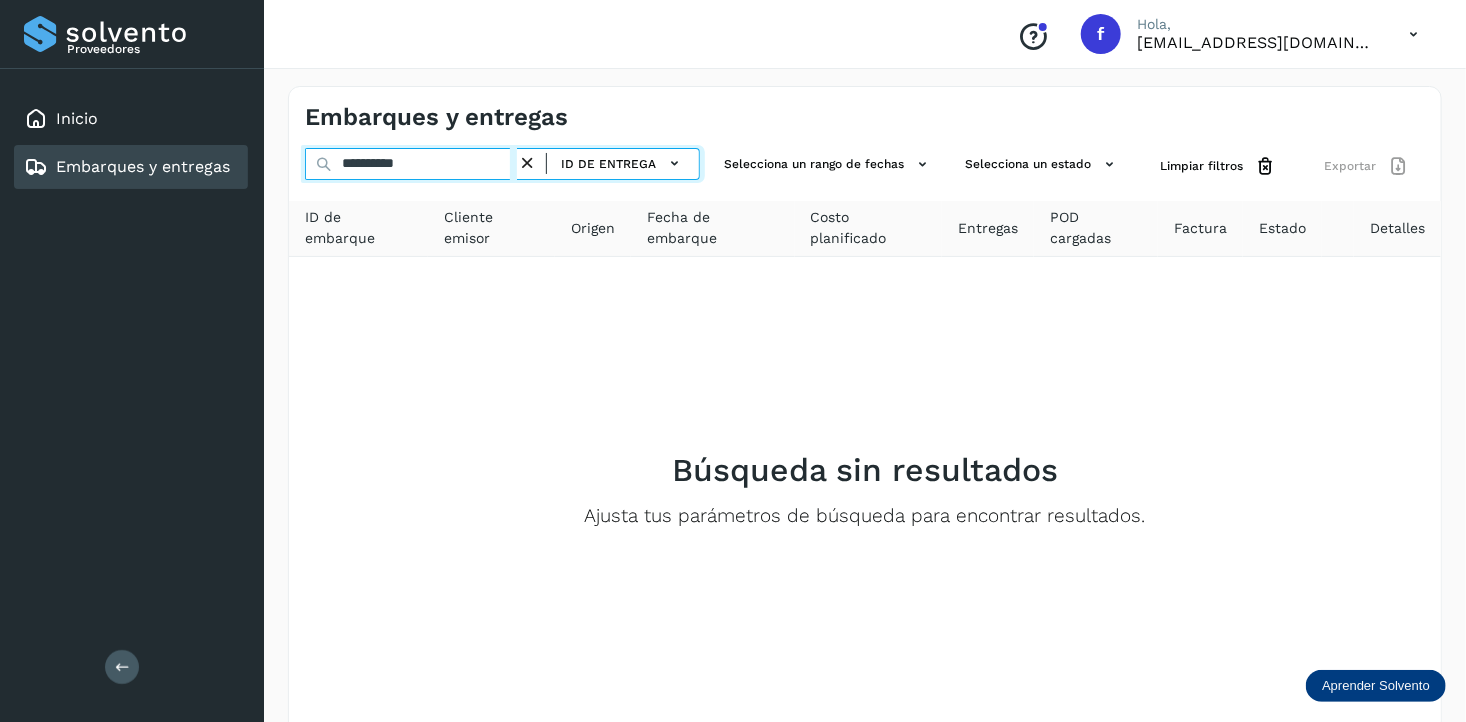 click on "**********" at bounding box center [411, 164] 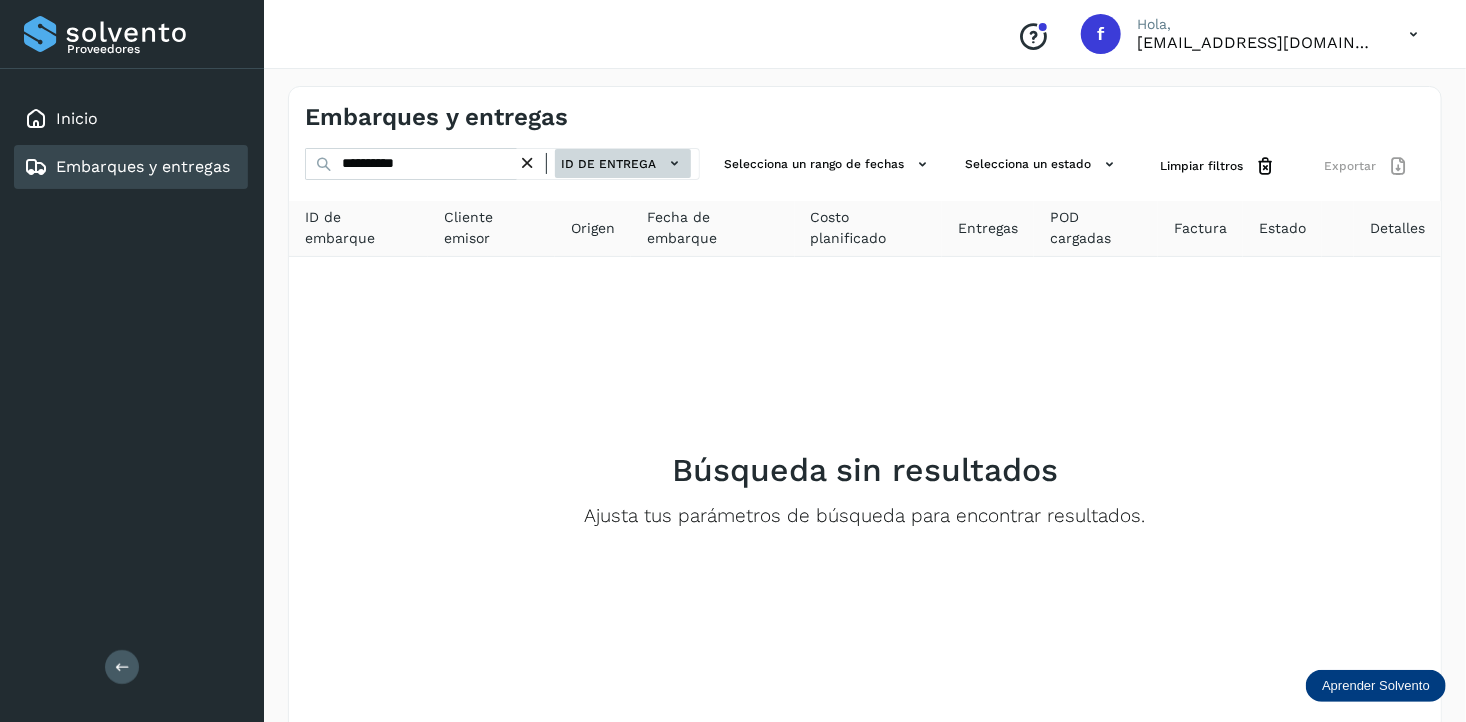 click on "ID de entrega" 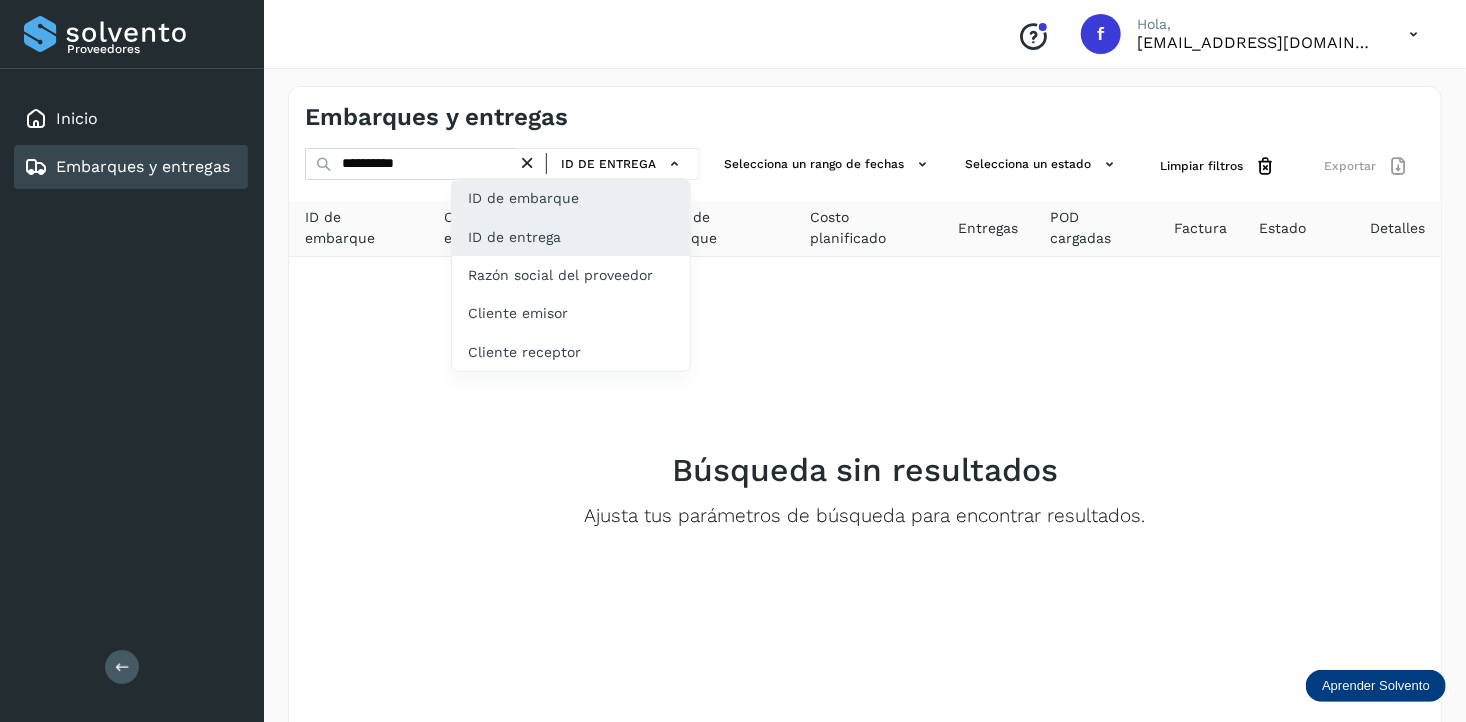 click on "ID de embarque" 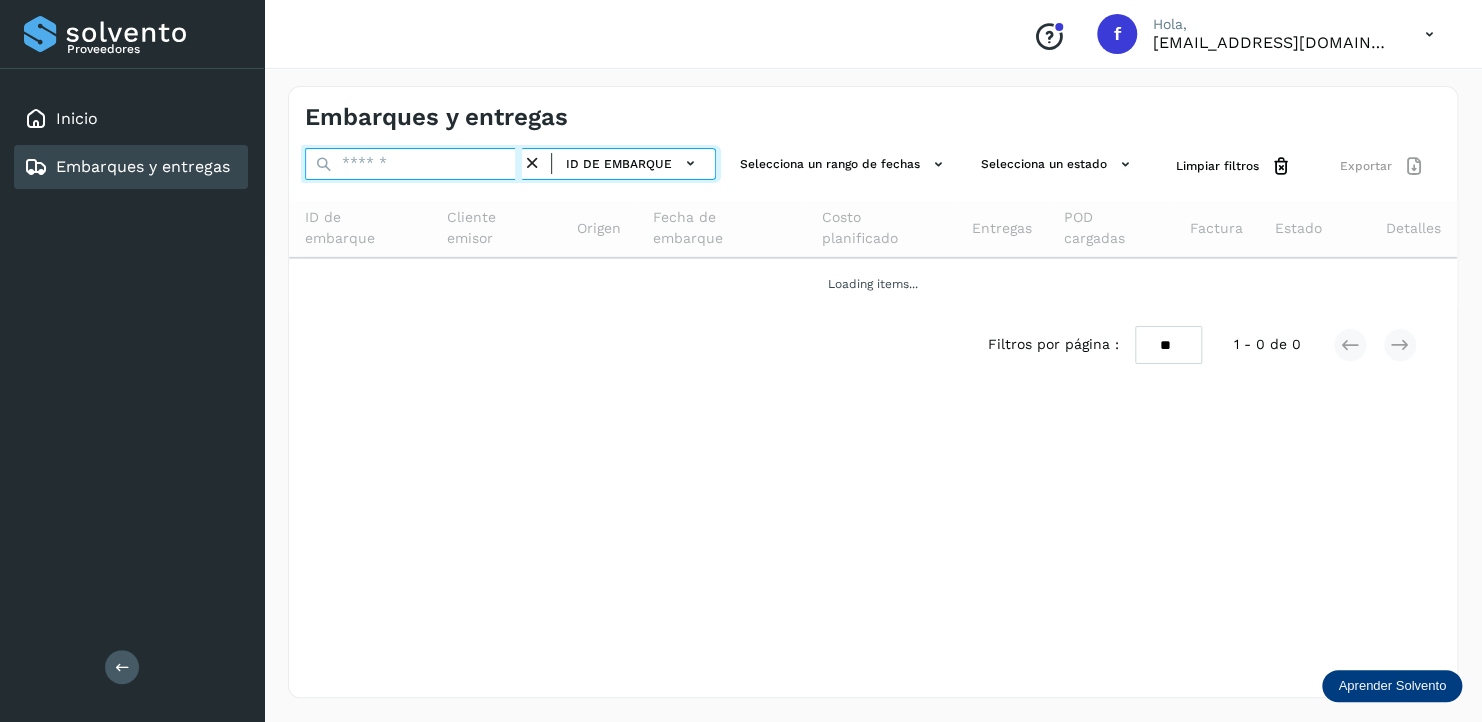 click at bounding box center [413, 164] 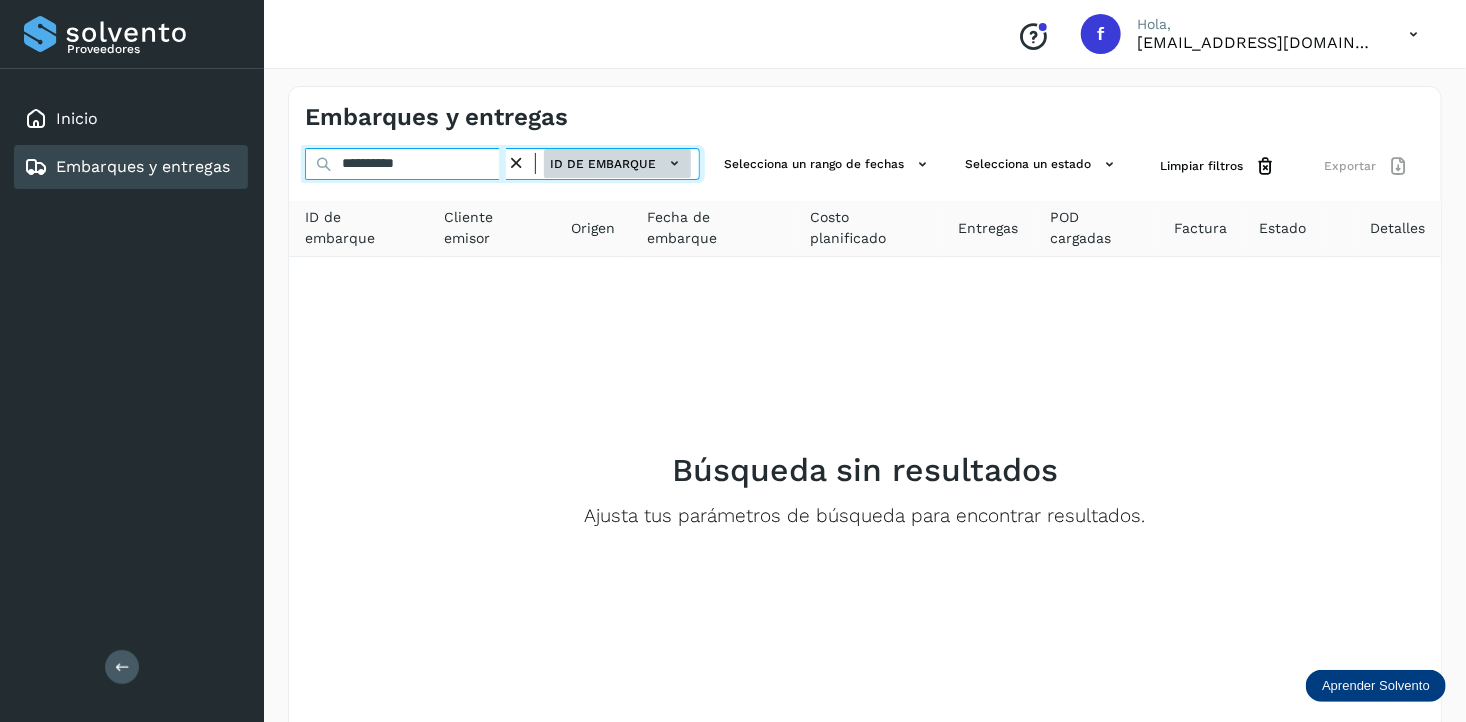 type on "**********" 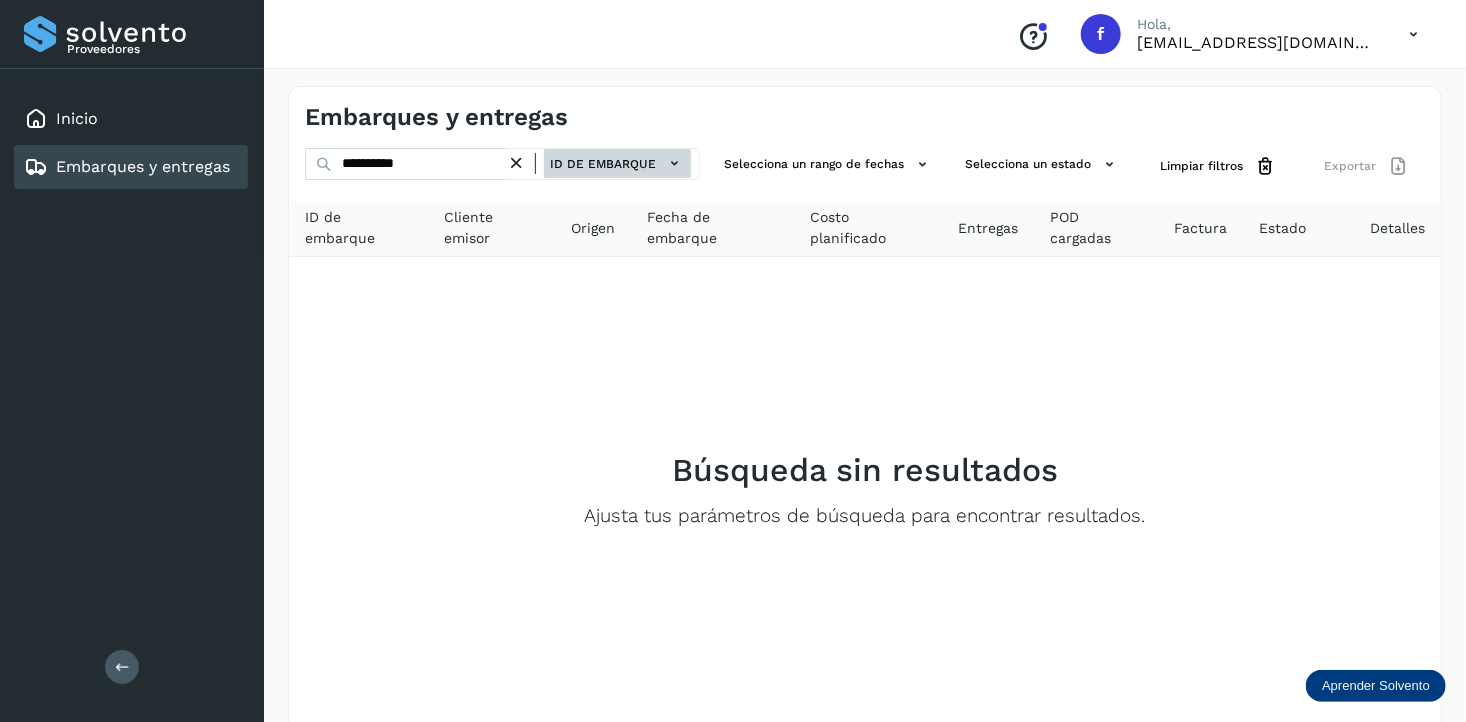 click on "ID de embarque" 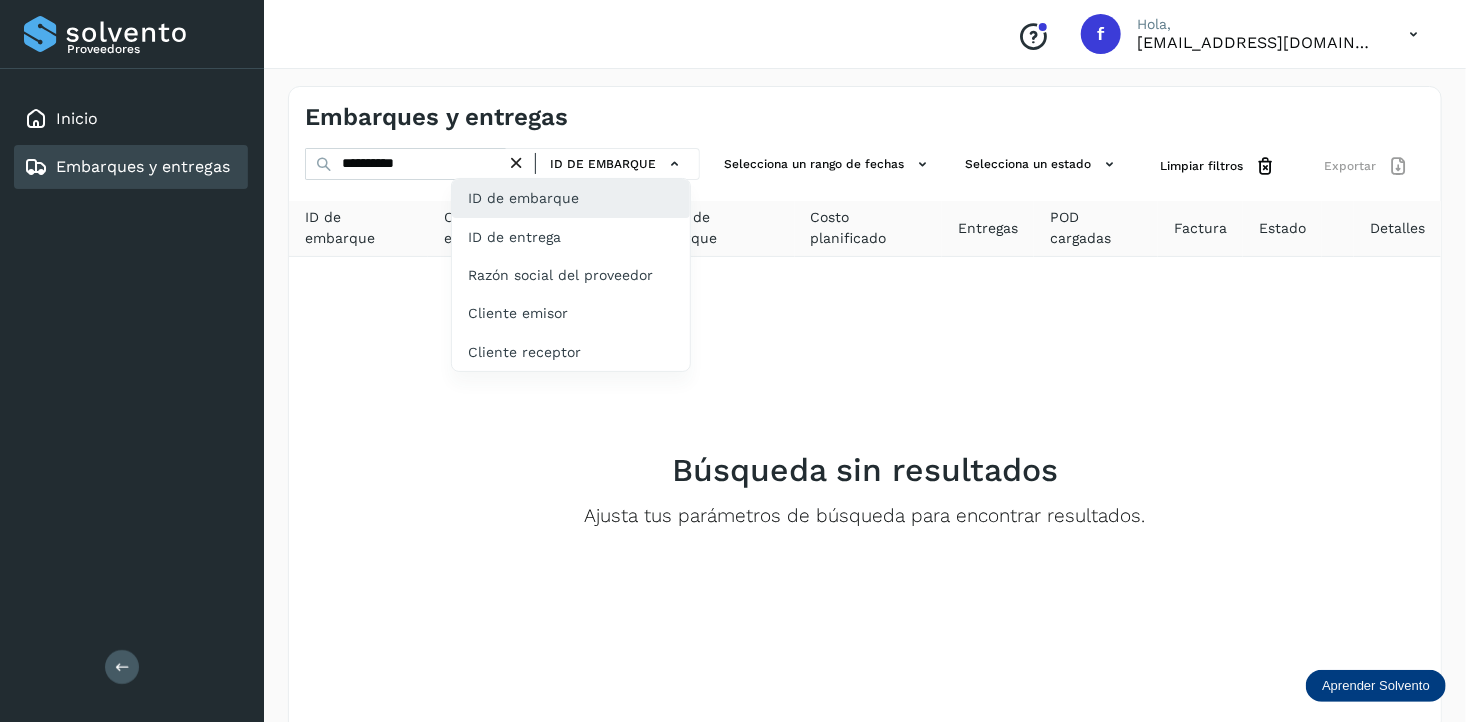 click on "ID de embarque" 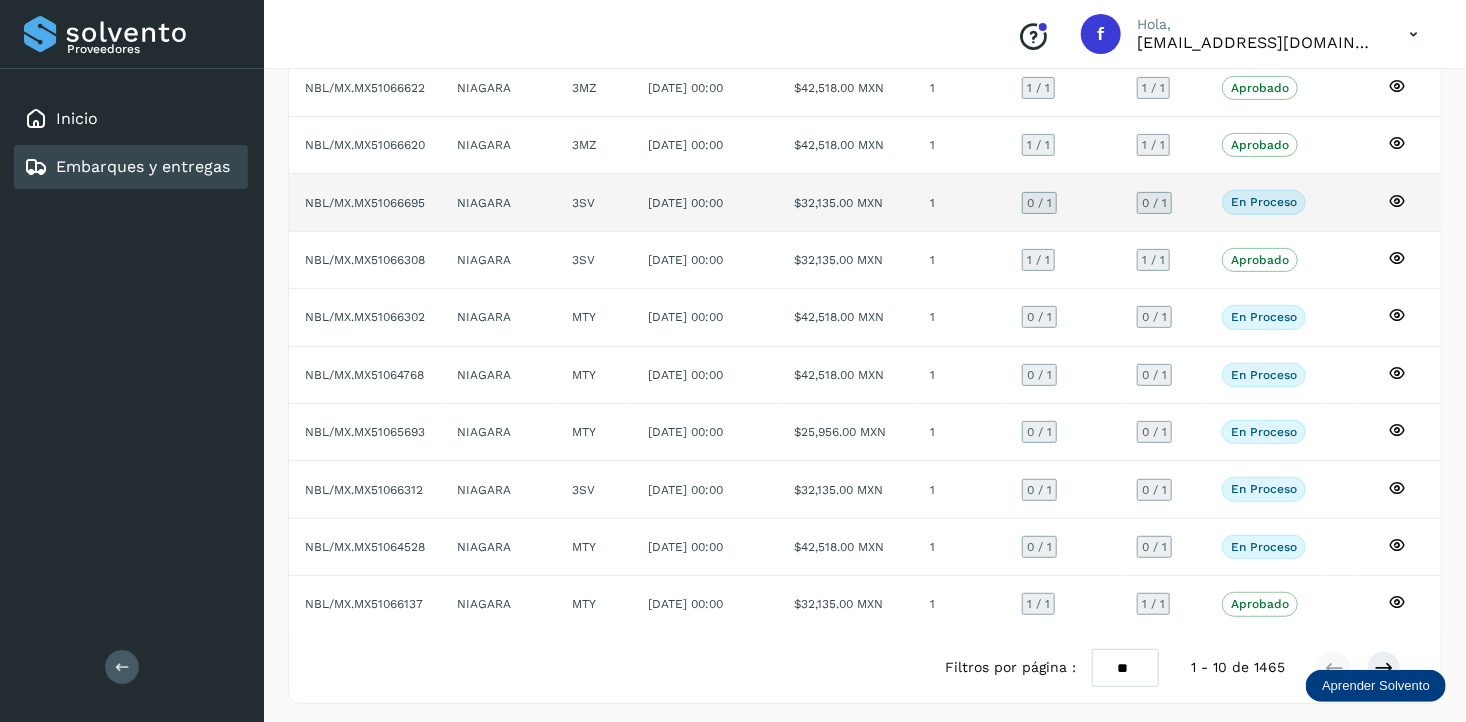 scroll, scrollTop: 0, scrollLeft: 0, axis: both 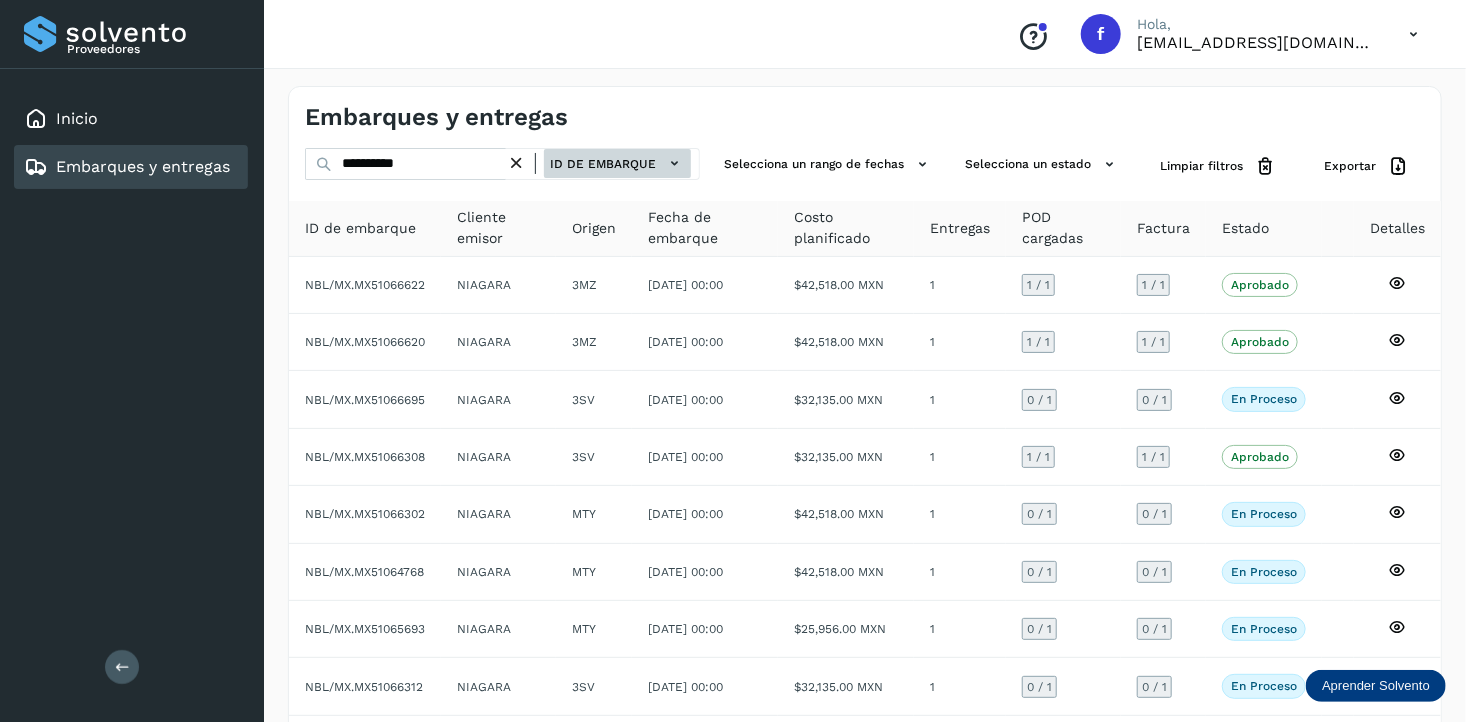 click on "ID de embarque" 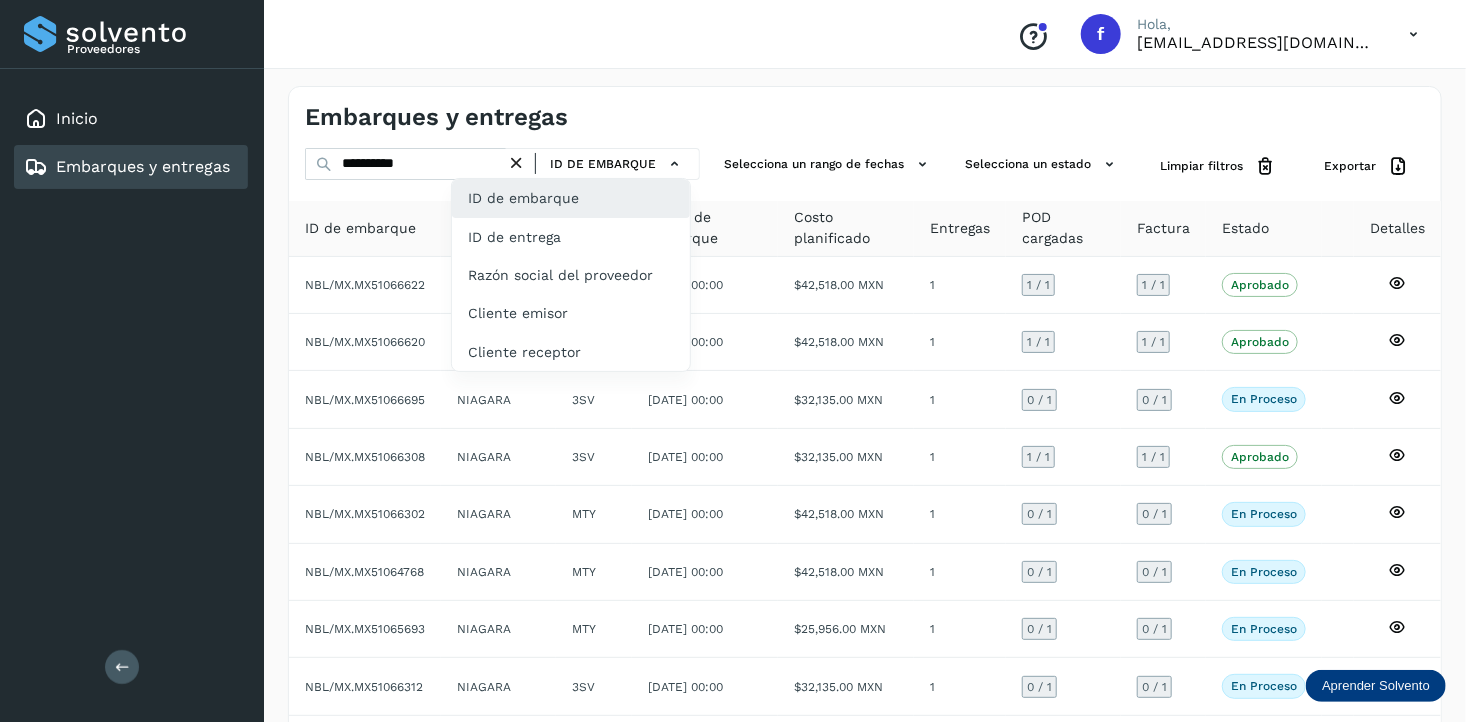 click on "ID de embarque" 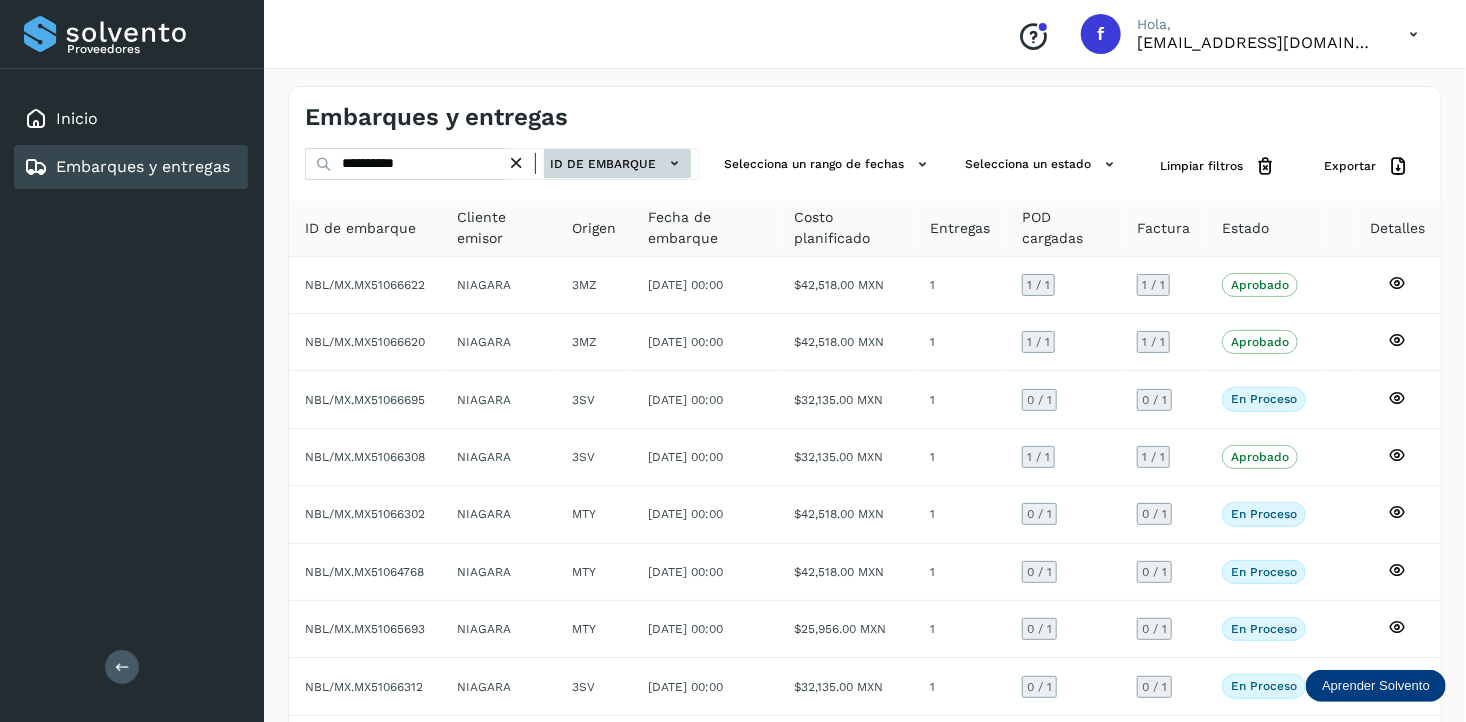 click on "ID de embarque" 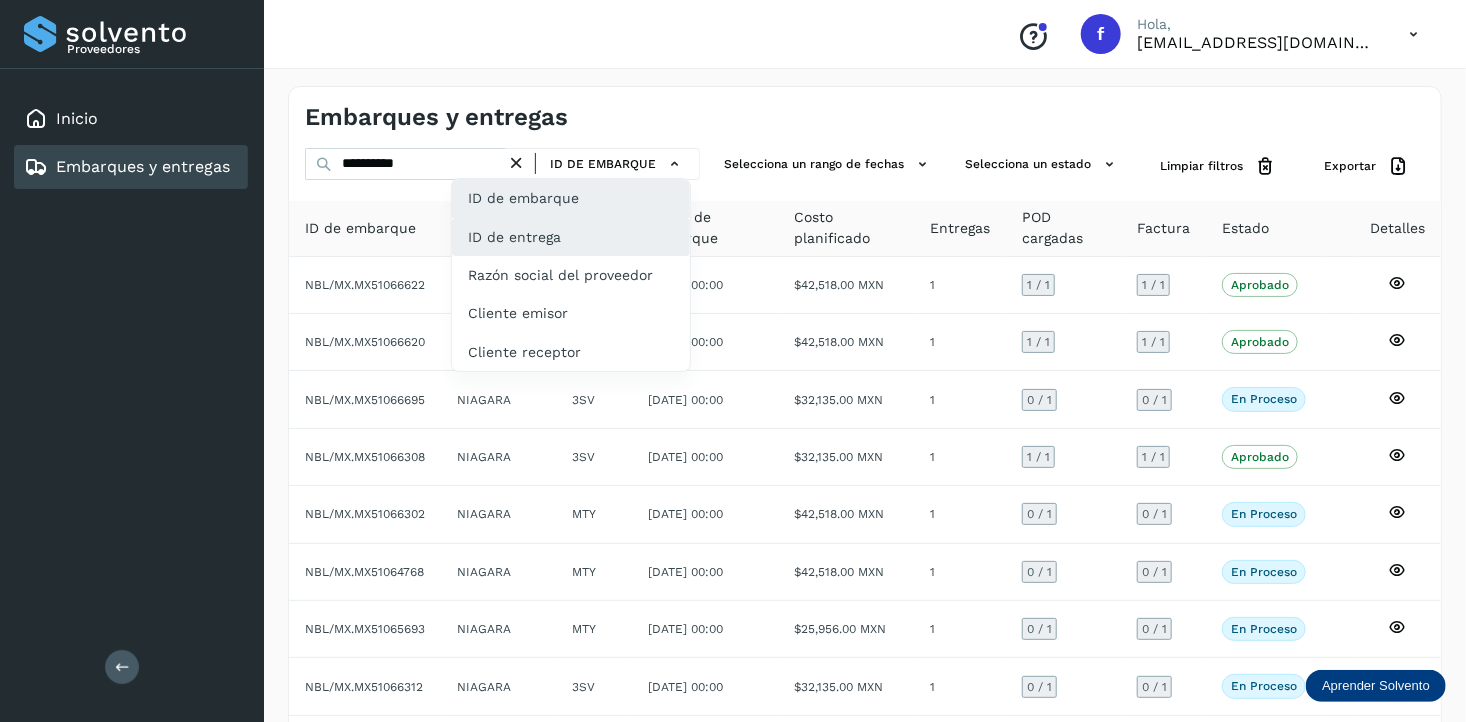 click on "ID de entrega" 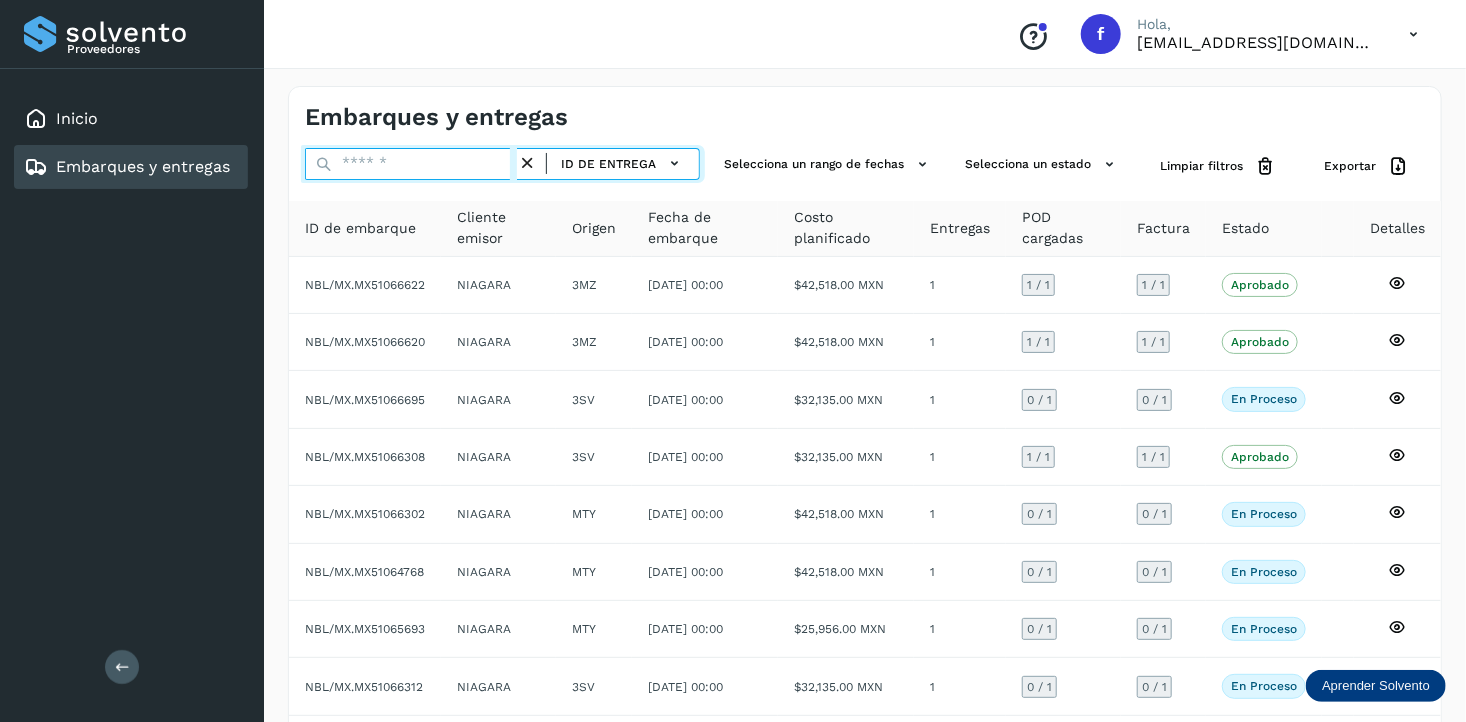 click at bounding box center (411, 164) 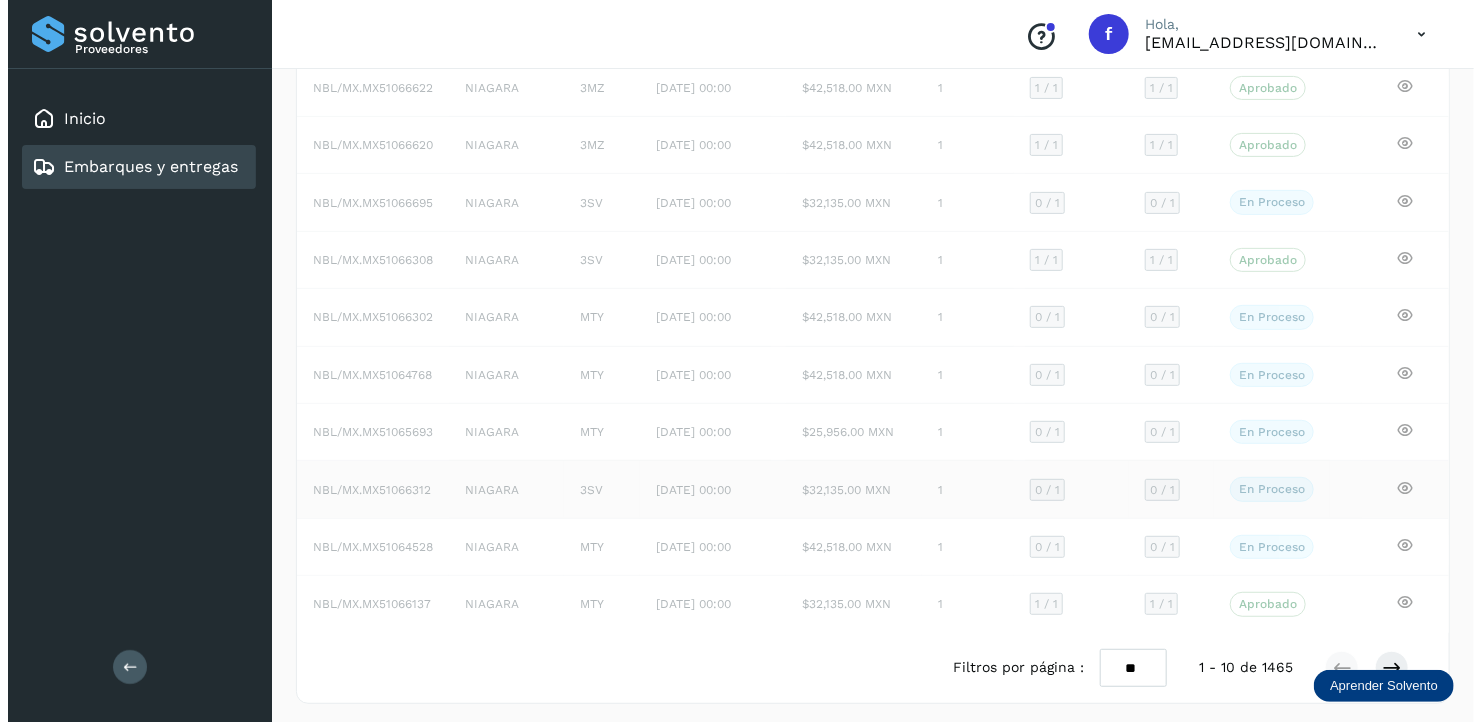 scroll, scrollTop: 0, scrollLeft: 0, axis: both 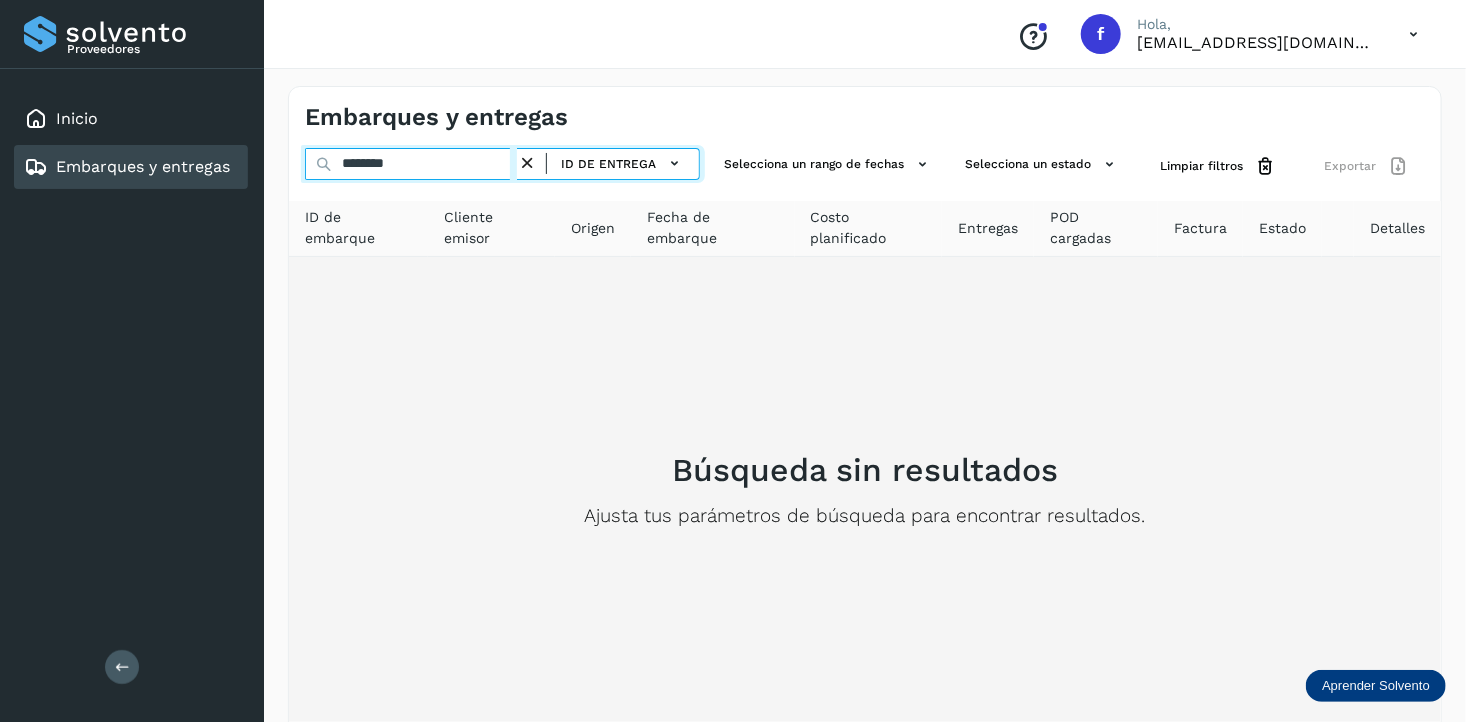 type on "********" 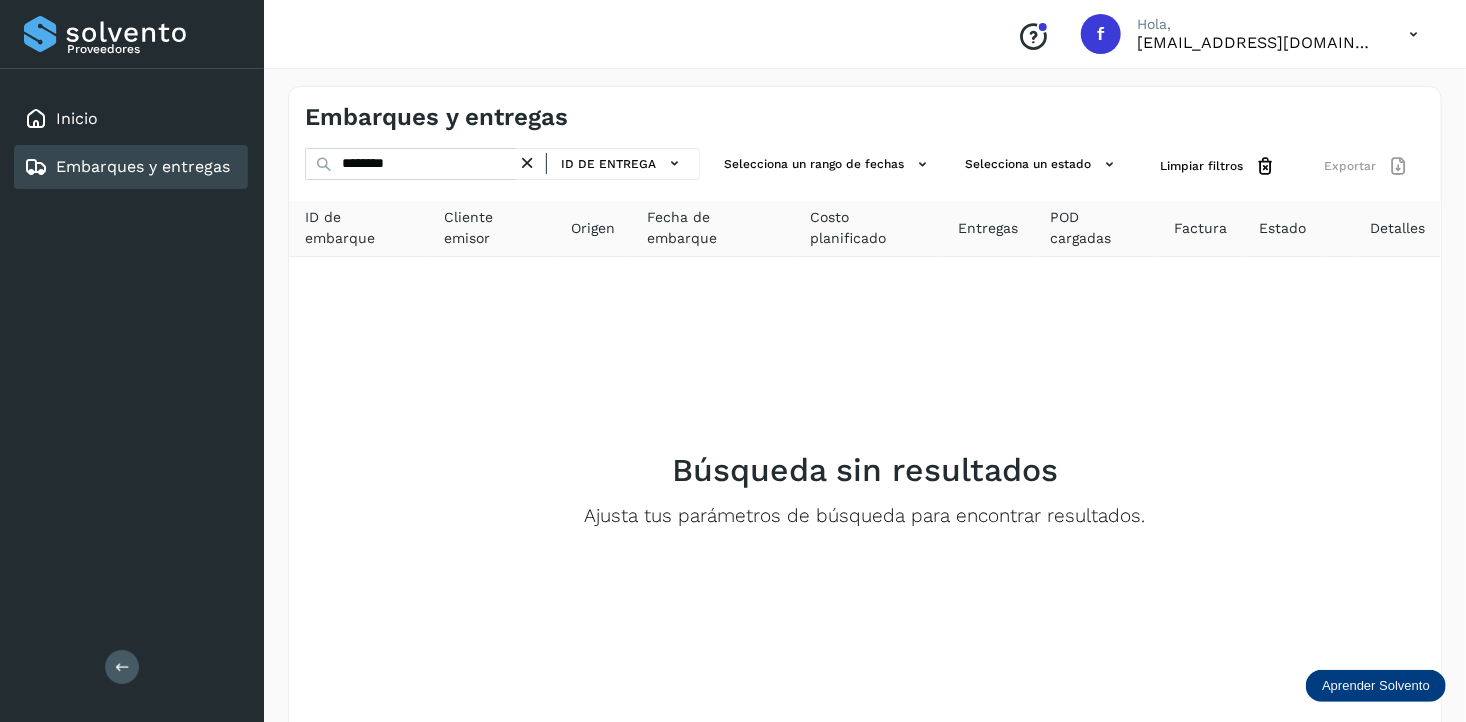 click on "Embarques y entregas" at bounding box center (143, 166) 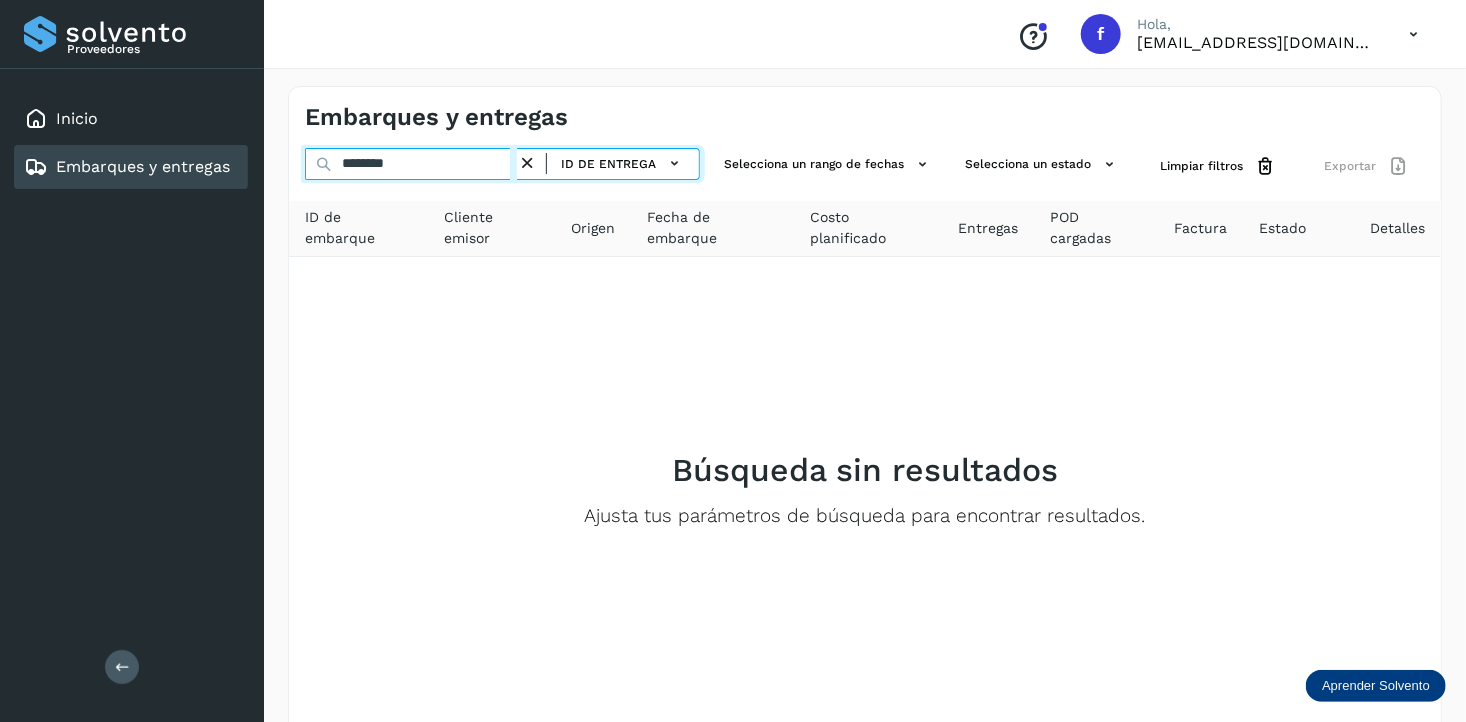 drag, startPoint x: 371, startPoint y: 171, endPoint x: 232, endPoint y: 177, distance: 139.12944 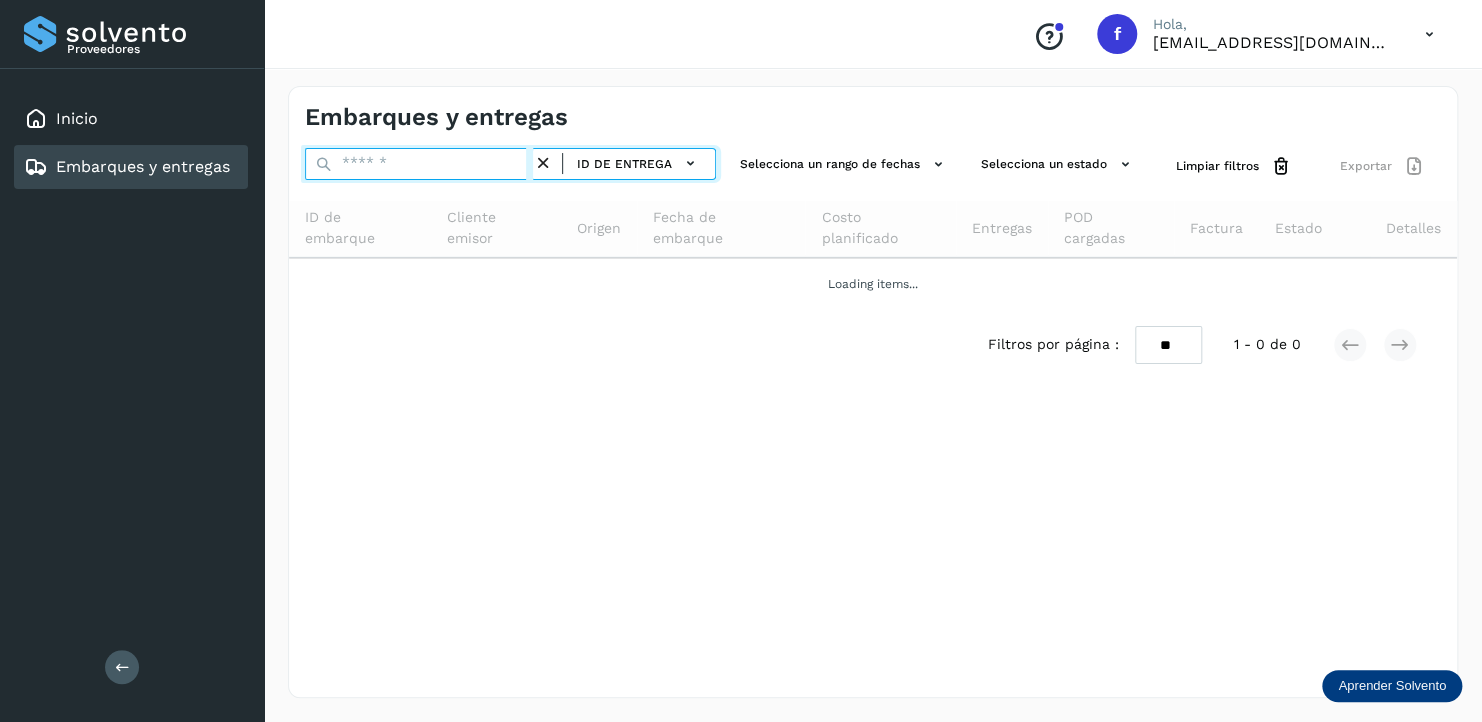 type 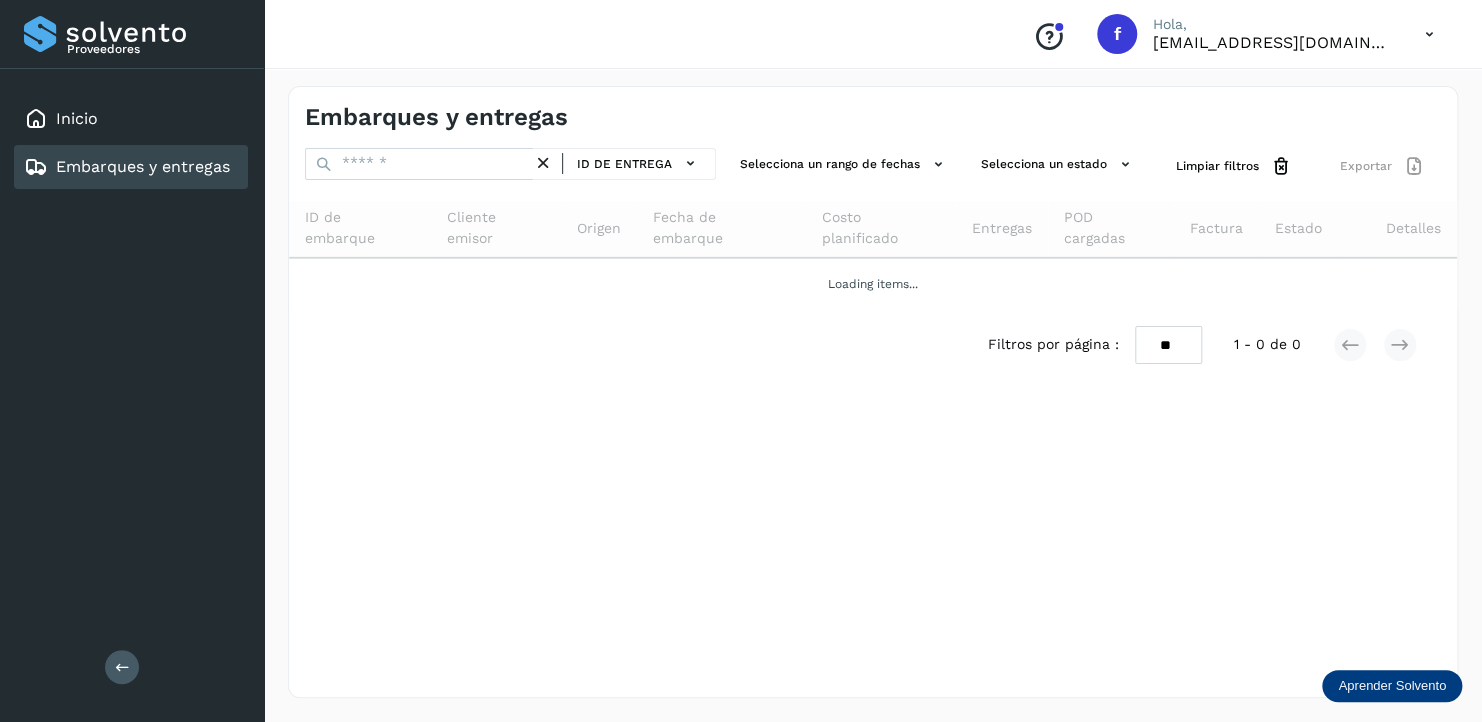 click on "Embarques y entregas" at bounding box center (143, 166) 